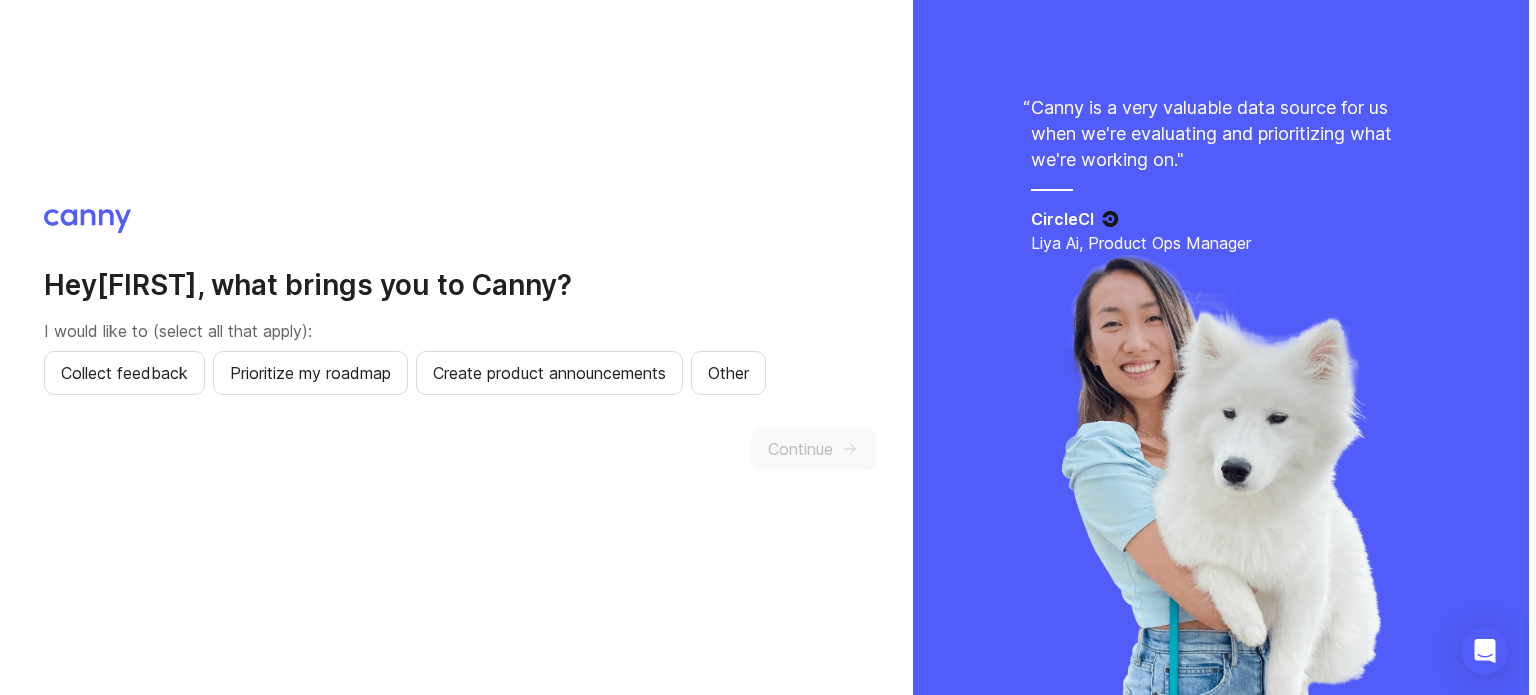 scroll, scrollTop: 0, scrollLeft: 0, axis: both 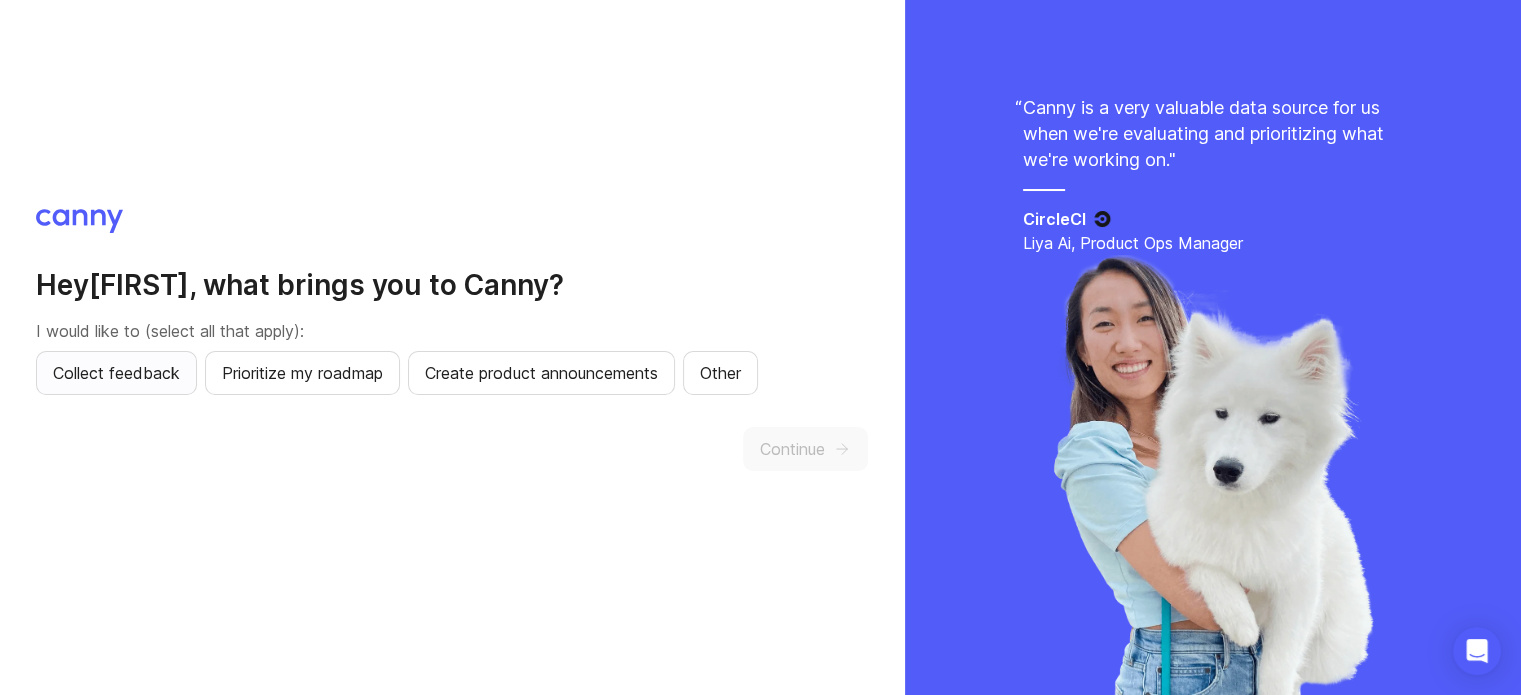 click on "Collect feedback" at bounding box center (116, 373) 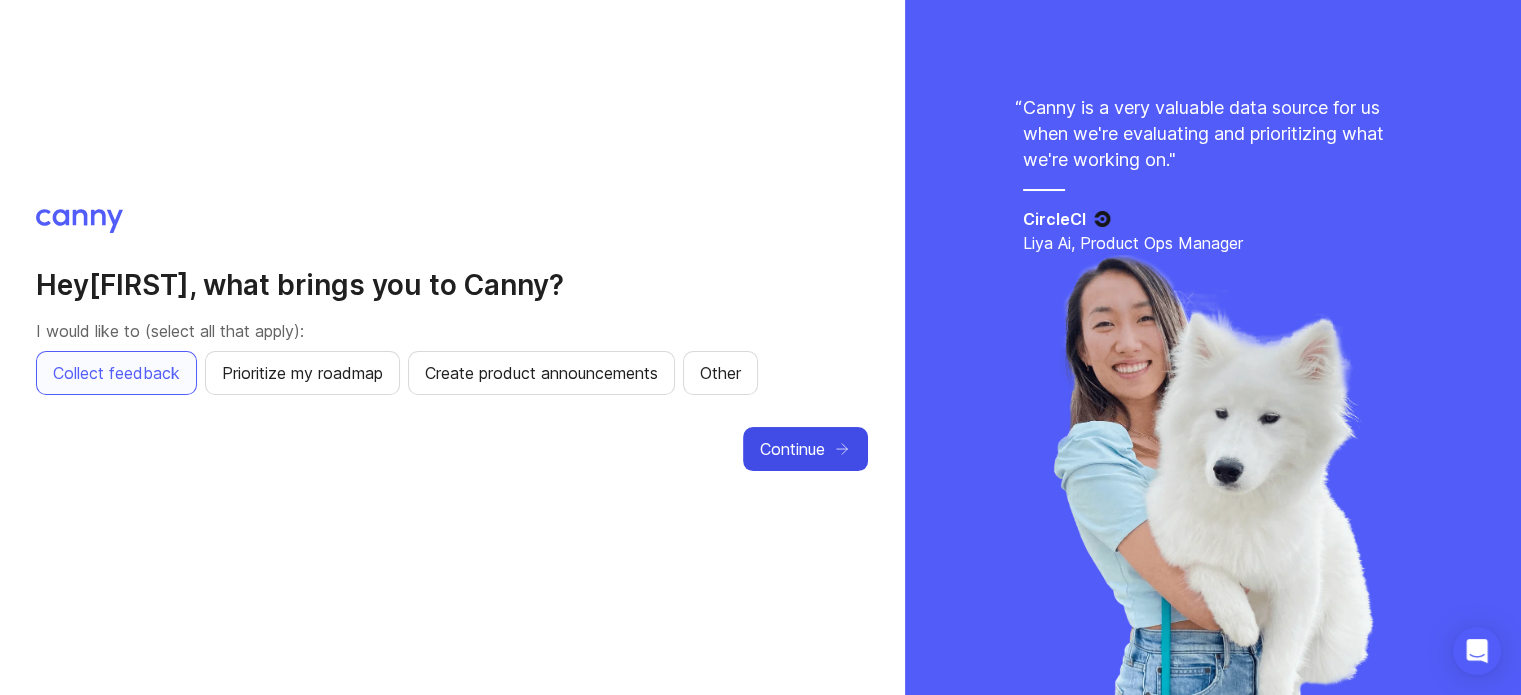 click on "Continue" at bounding box center (805, 449) 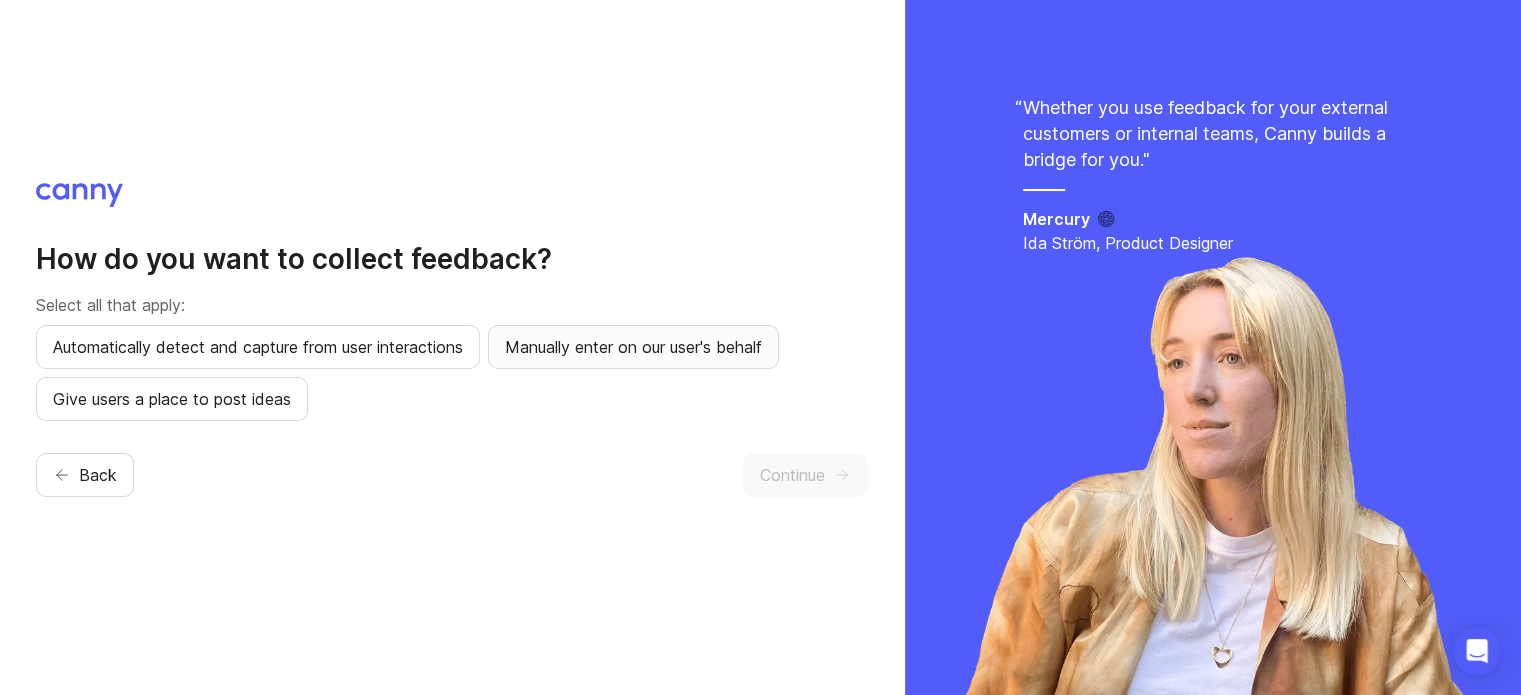 click on "Manually enter on our user's behalf" at bounding box center [258, 347] 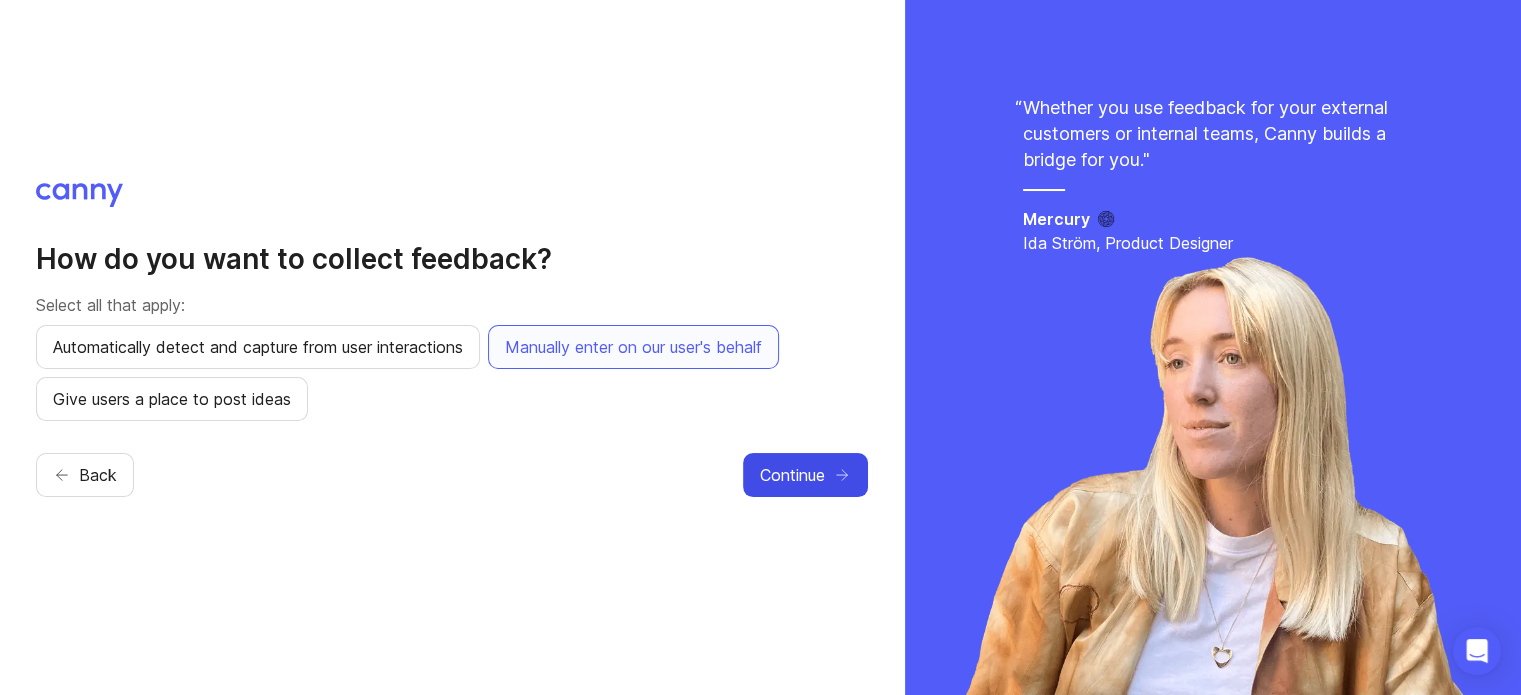 click on "Continue" at bounding box center (792, 475) 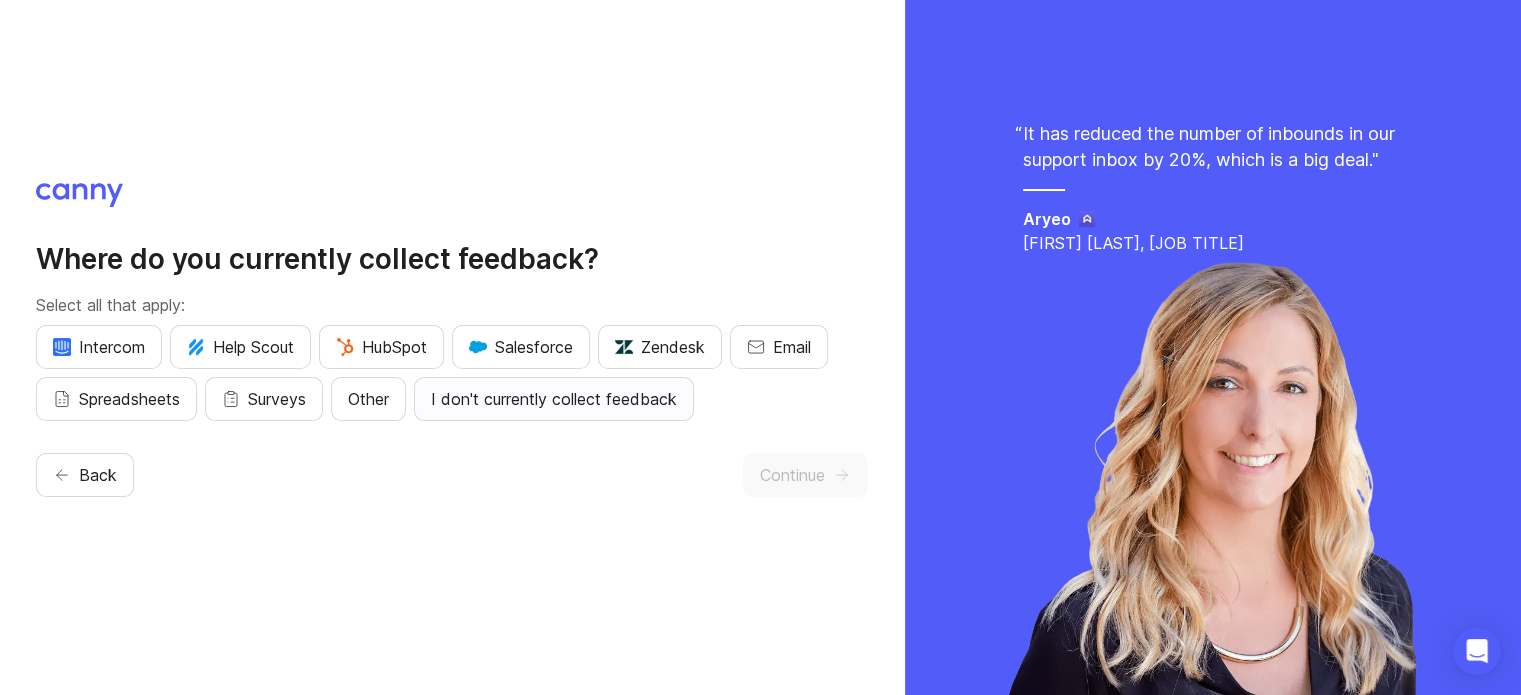 click on "I don't currently collect feedback" at bounding box center (99, 347) 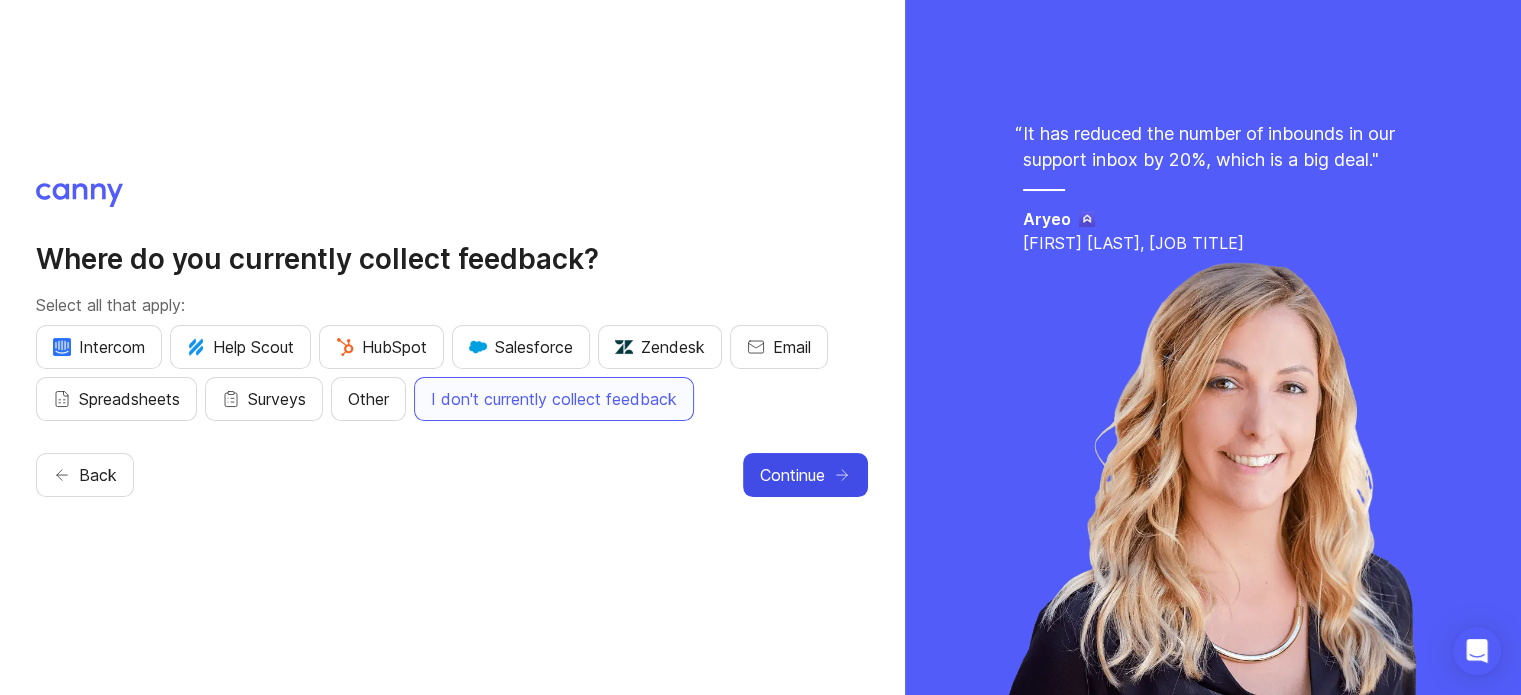 click on "Continue" at bounding box center [792, 475] 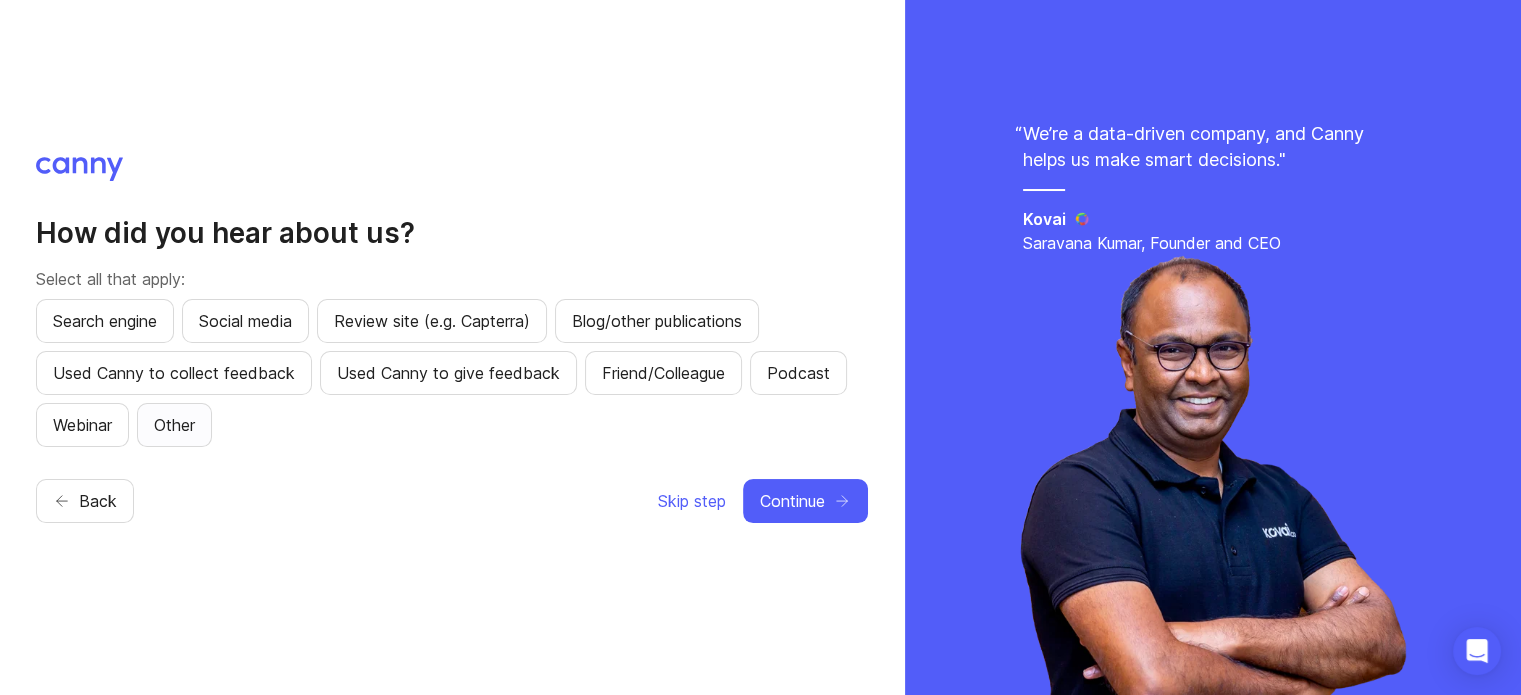 click on "Other" at bounding box center (105, 321) 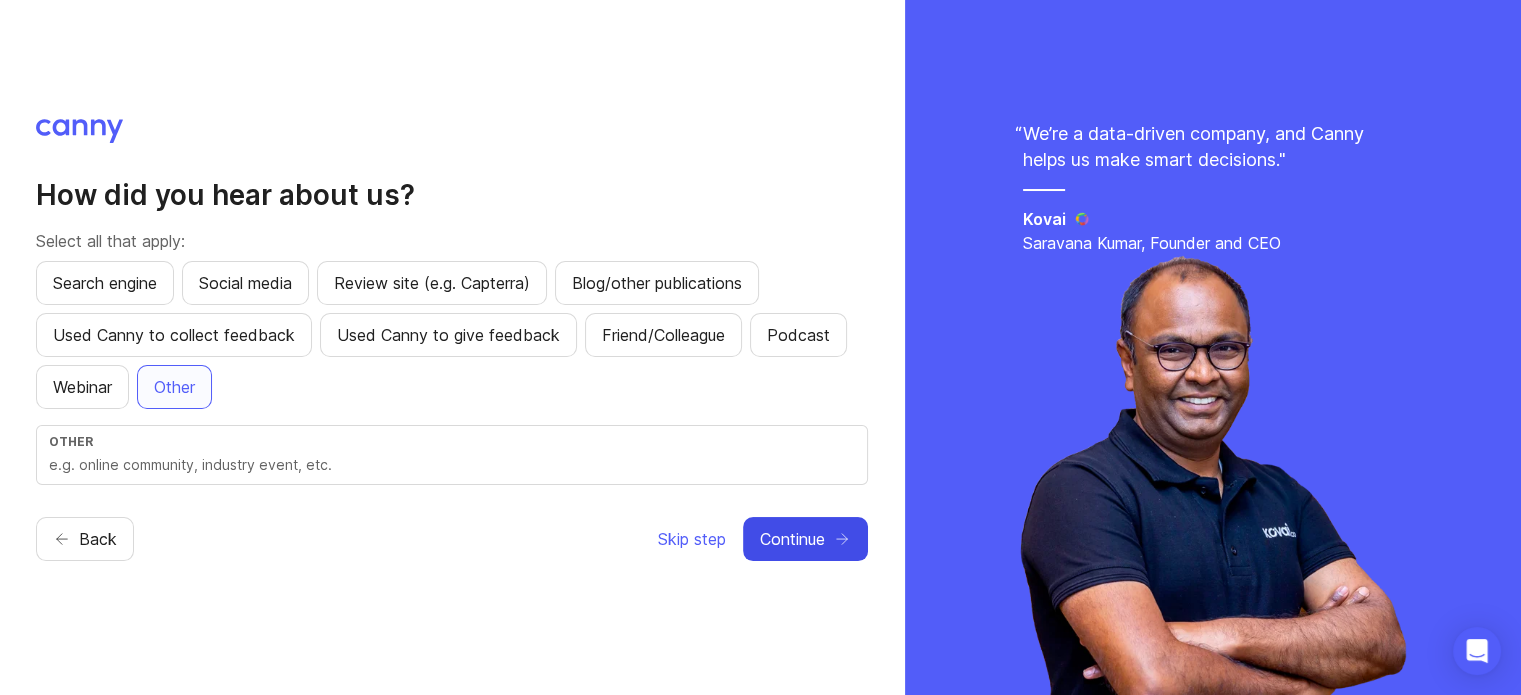 click on "Continue" at bounding box center [792, 539] 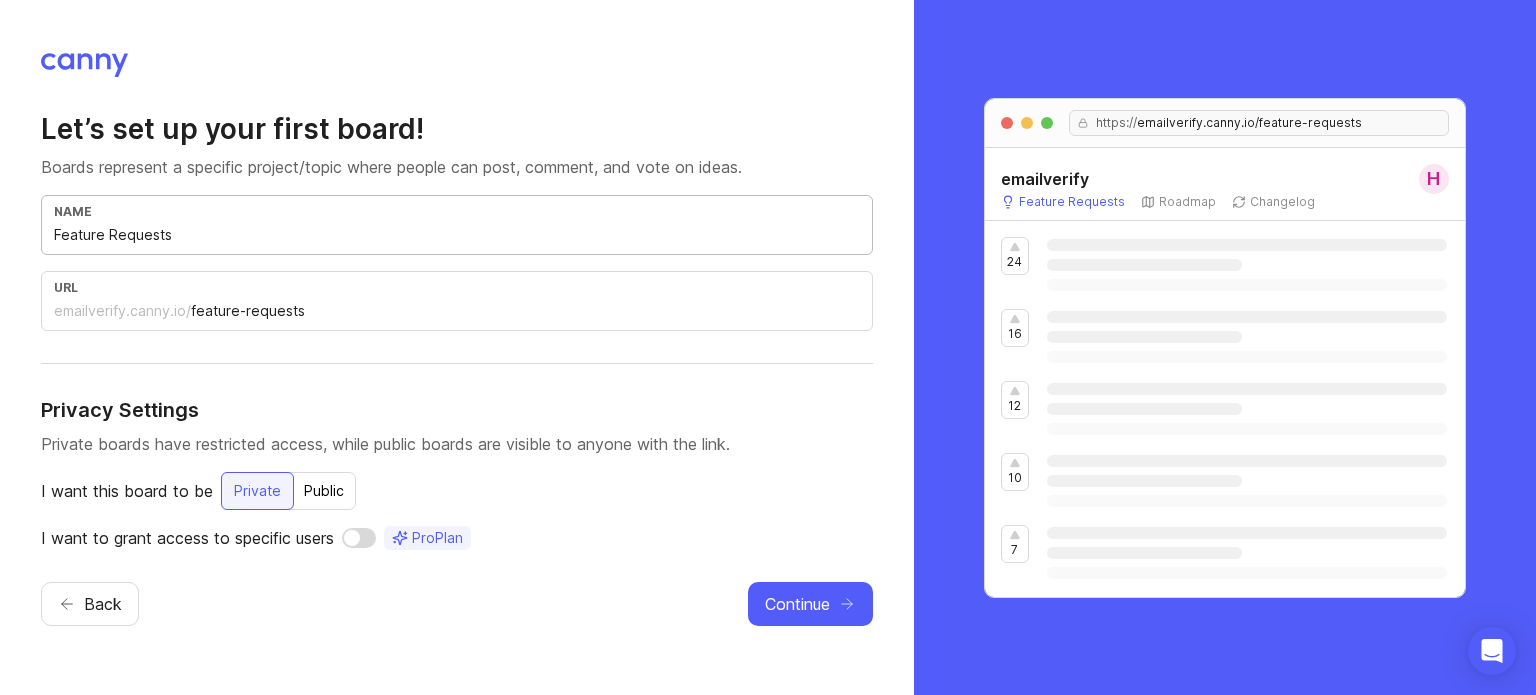 click on "Feature Requests" at bounding box center (457, 235) 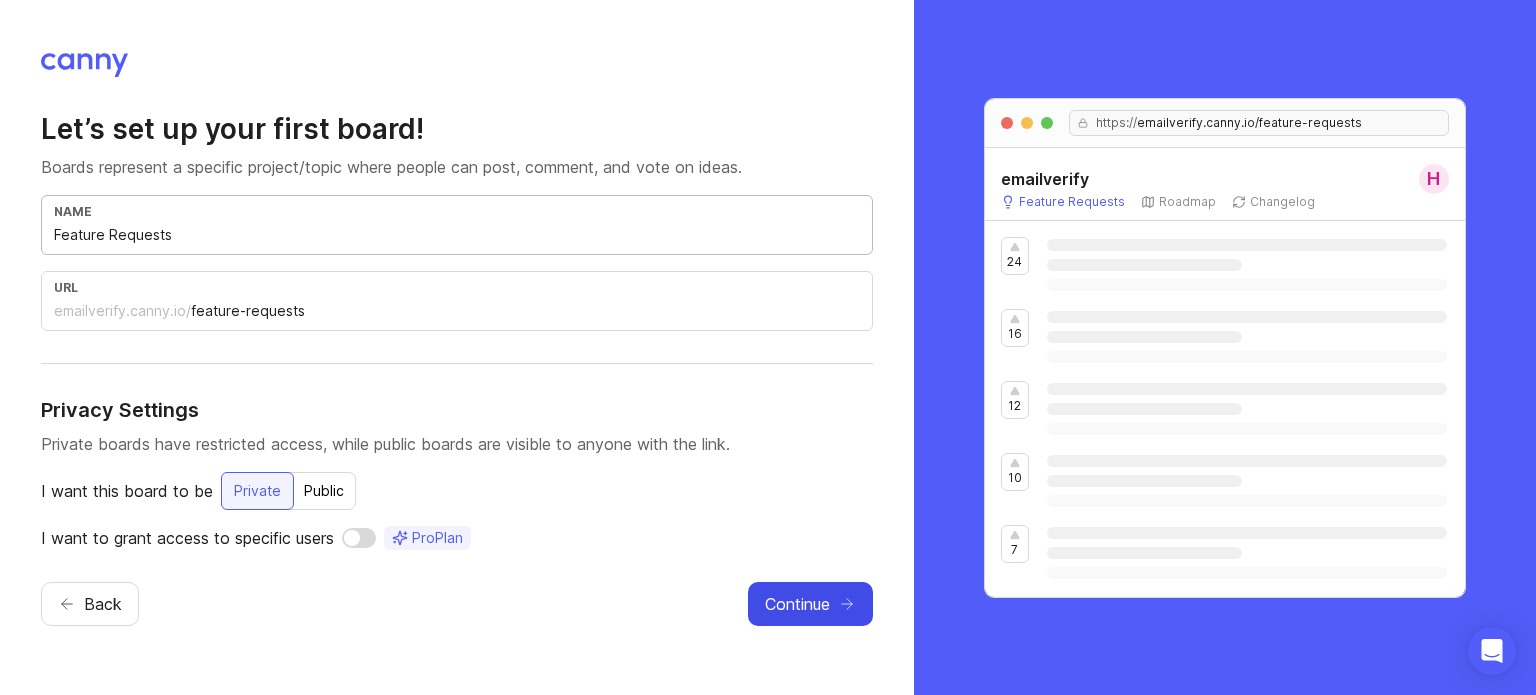 click on "Continue" at bounding box center (797, 604) 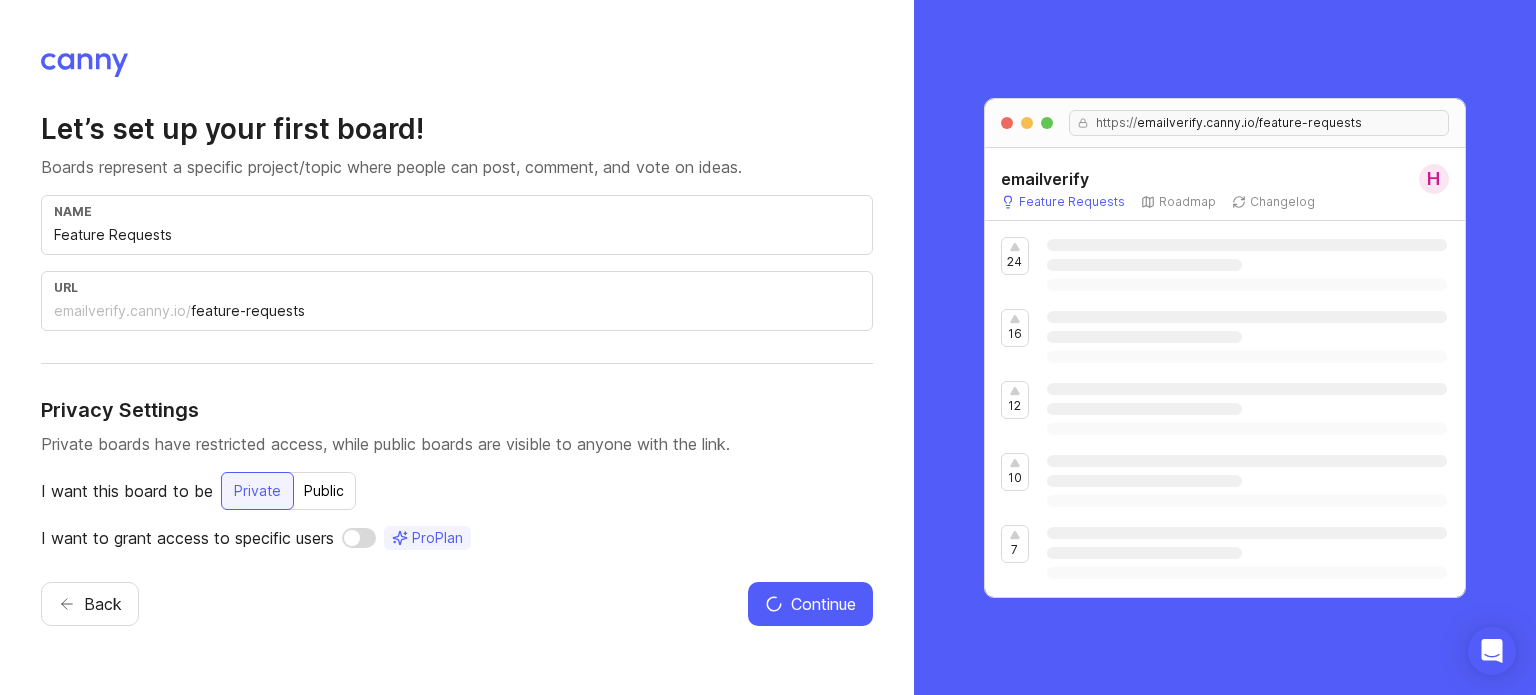 click on "Public" at bounding box center (257, 491) 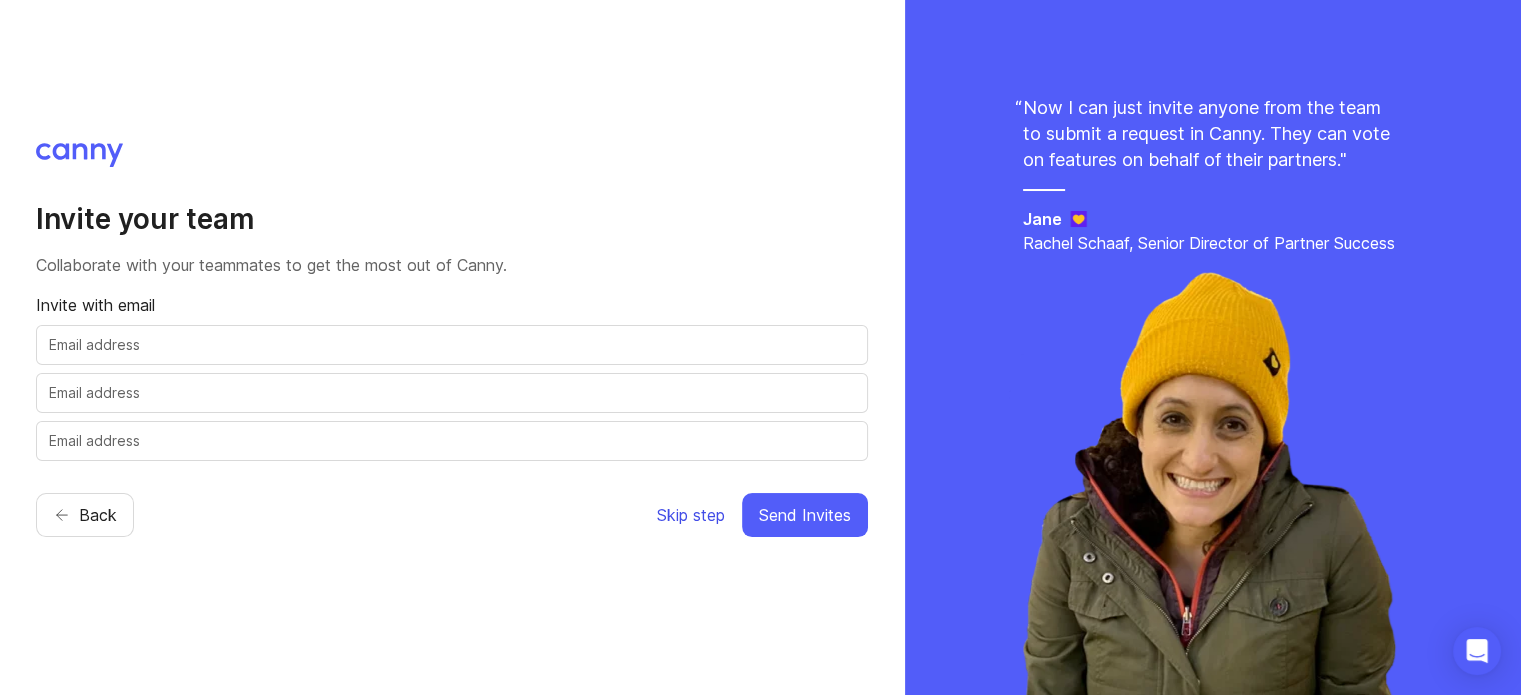 click on "Skip step" at bounding box center [691, 515] 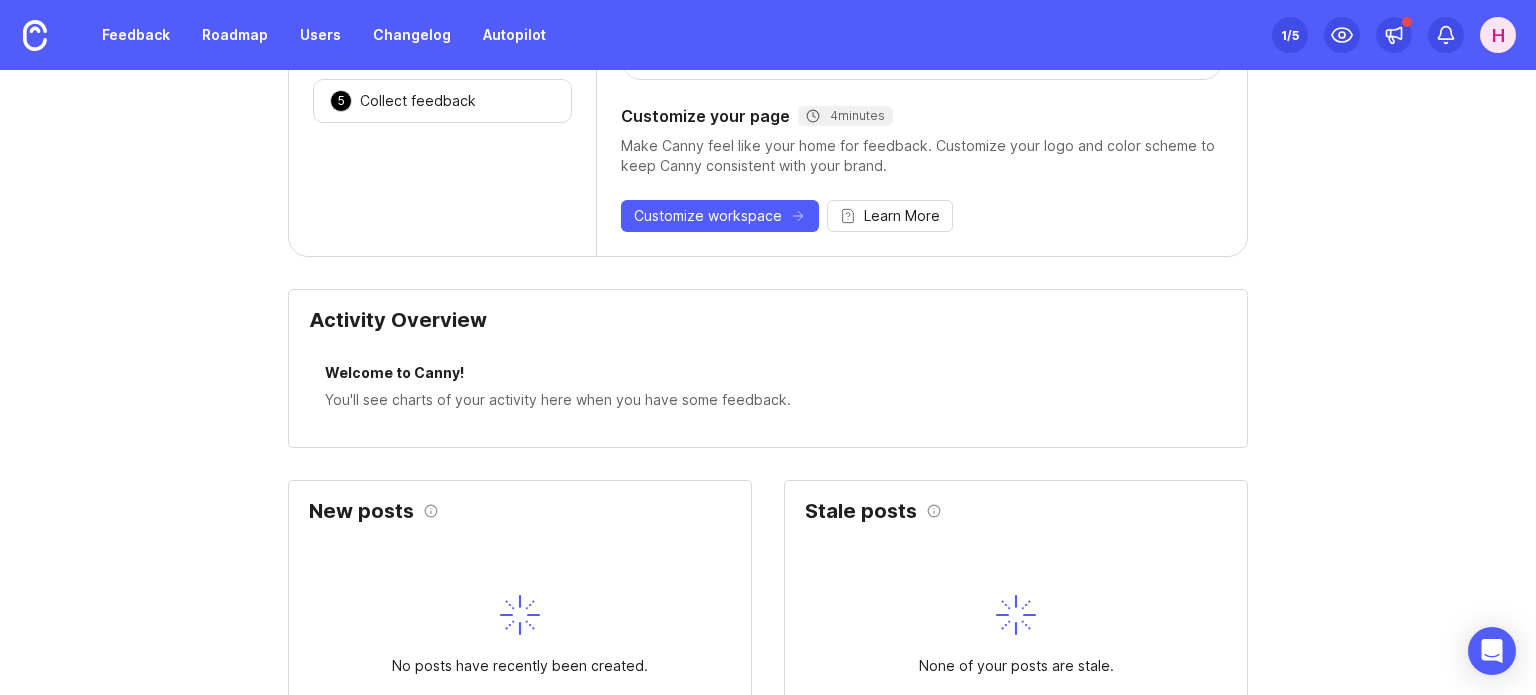 scroll, scrollTop: 0, scrollLeft: 0, axis: both 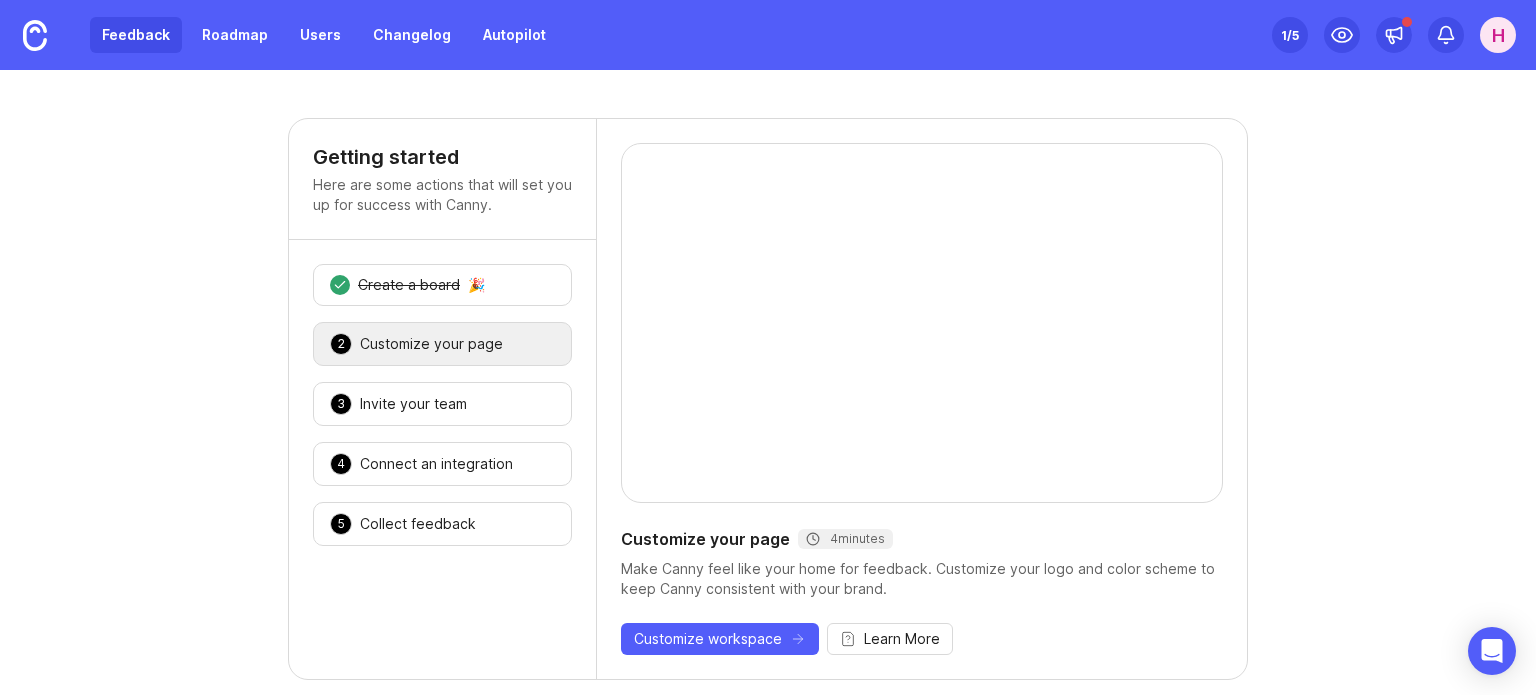 click on "Feedback" at bounding box center [136, 35] 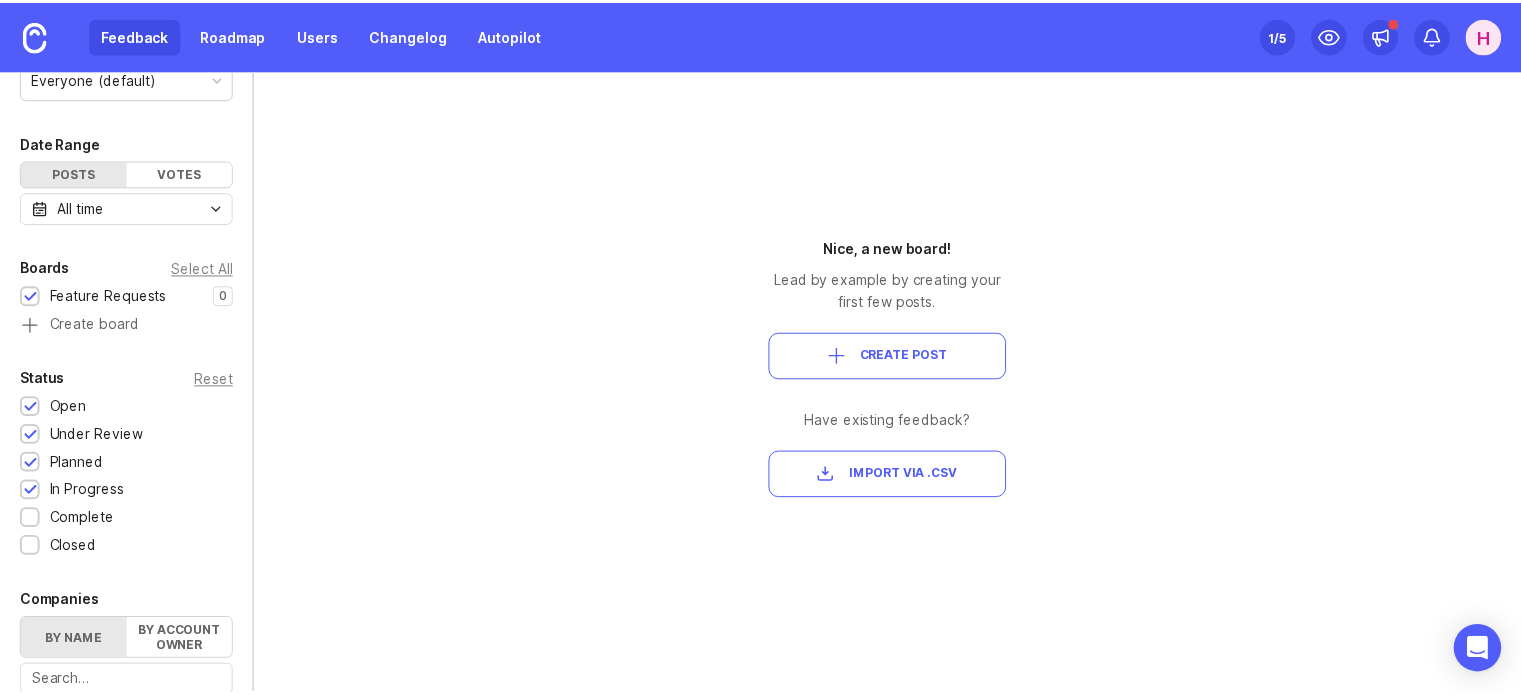 scroll, scrollTop: 36, scrollLeft: 0, axis: vertical 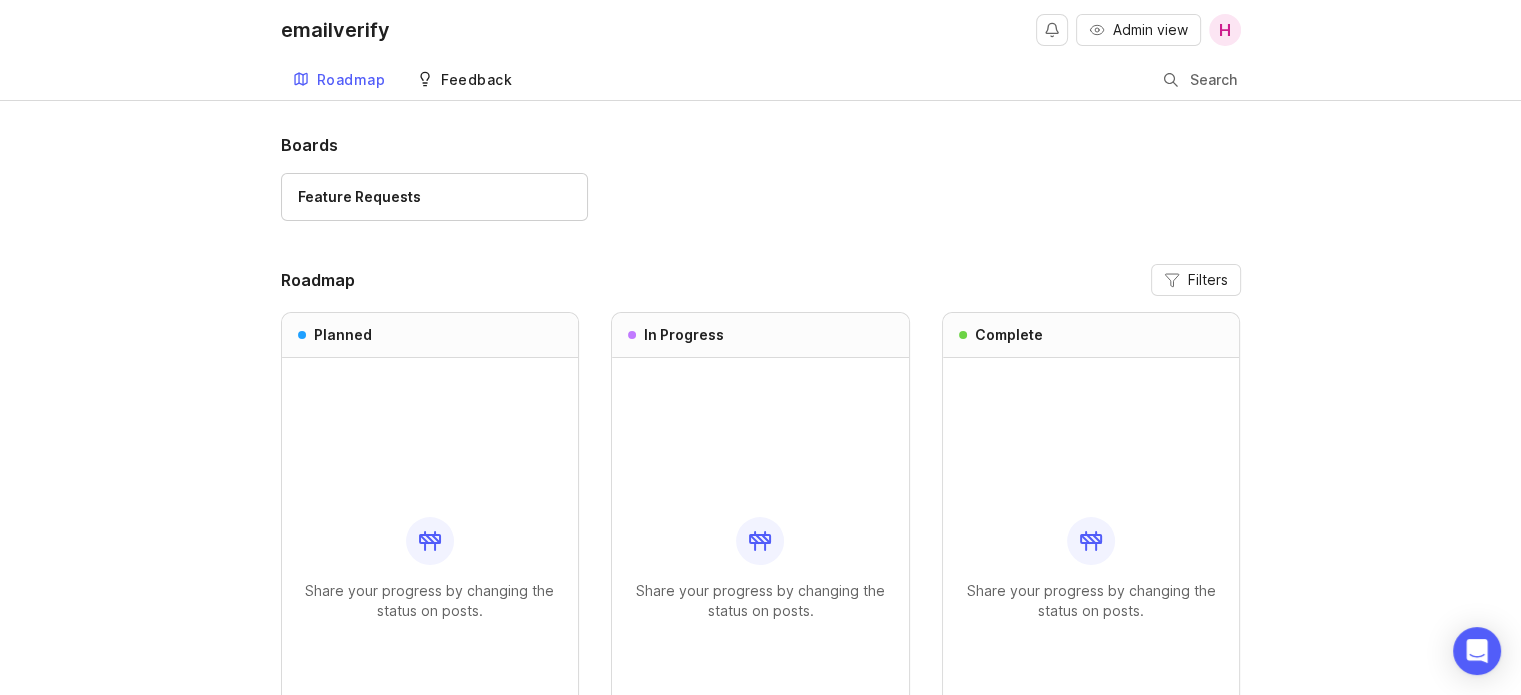 click on "Feedback" at bounding box center (476, 80) 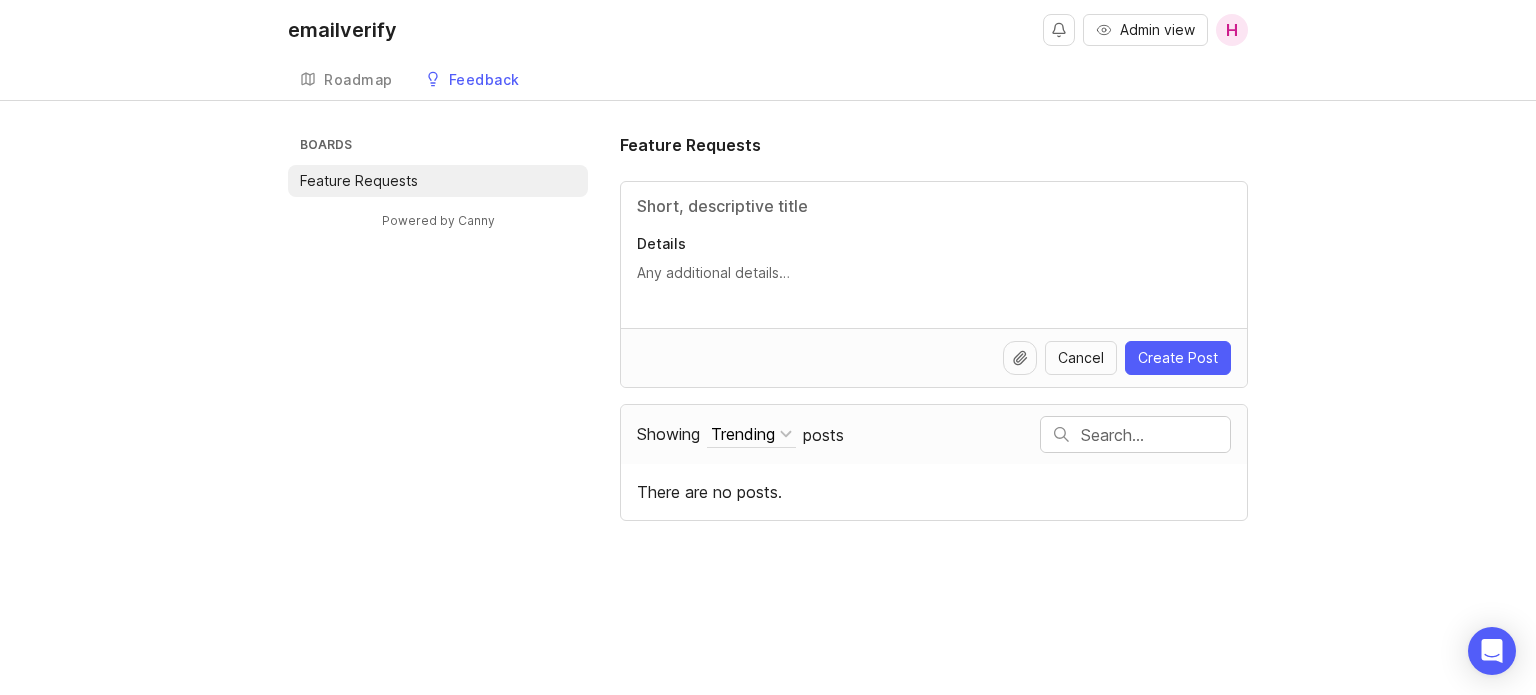click on "Details" at bounding box center (934, 255) 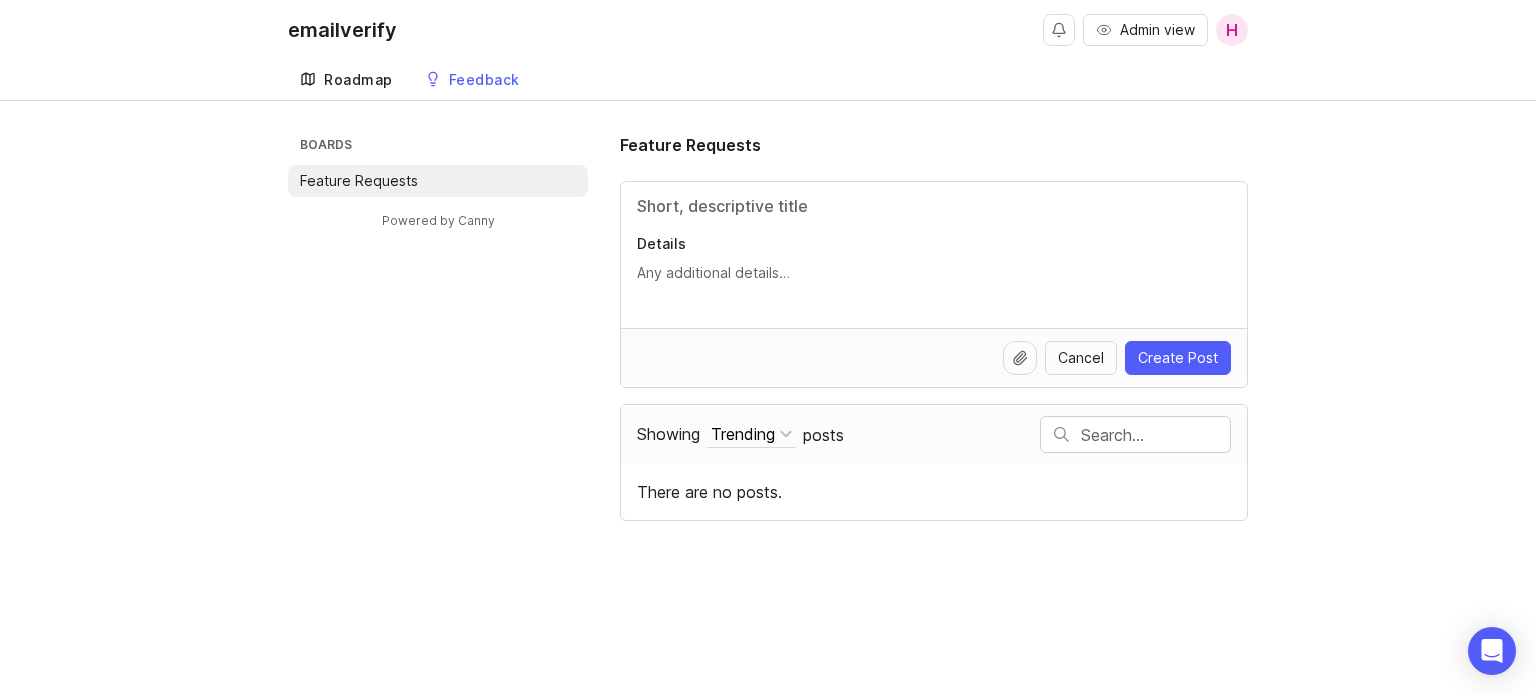 click on "Roadmap" at bounding box center [358, 80] 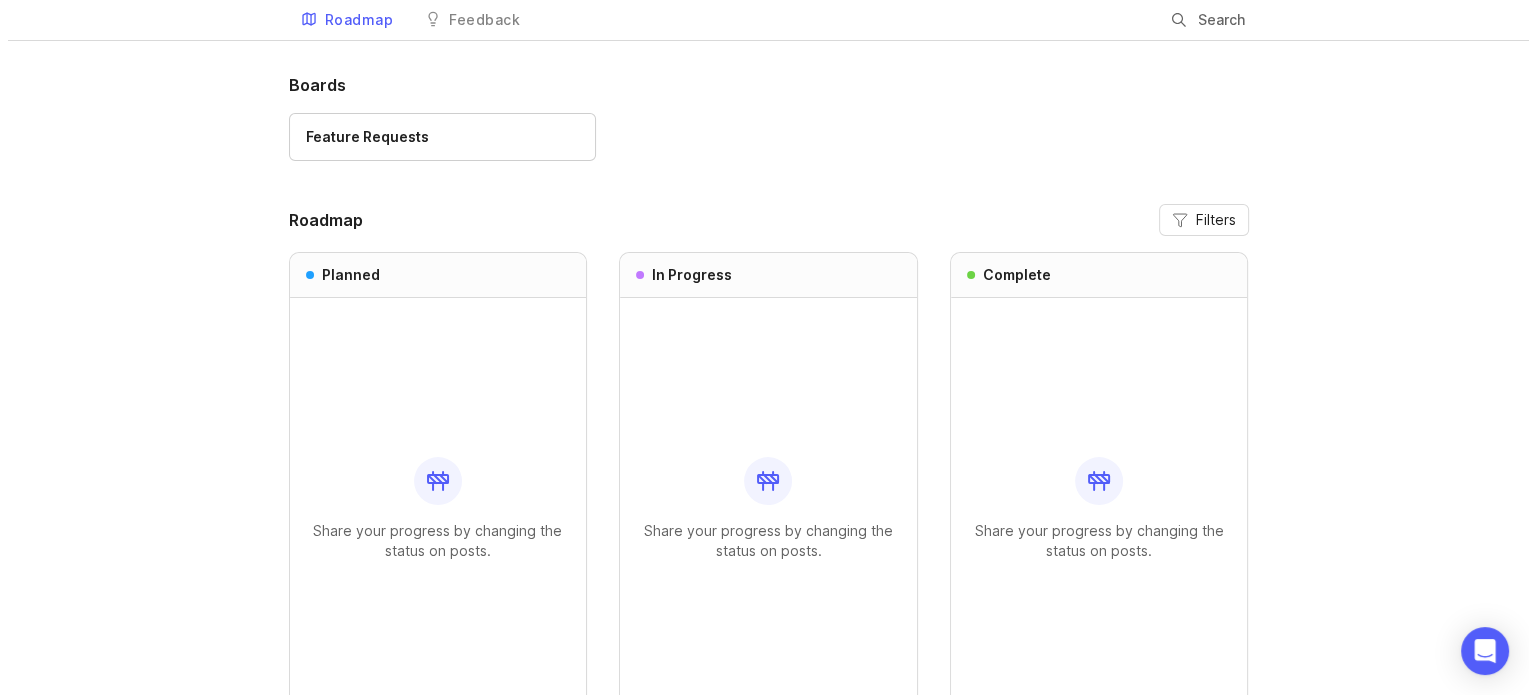 scroll, scrollTop: 0, scrollLeft: 0, axis: both 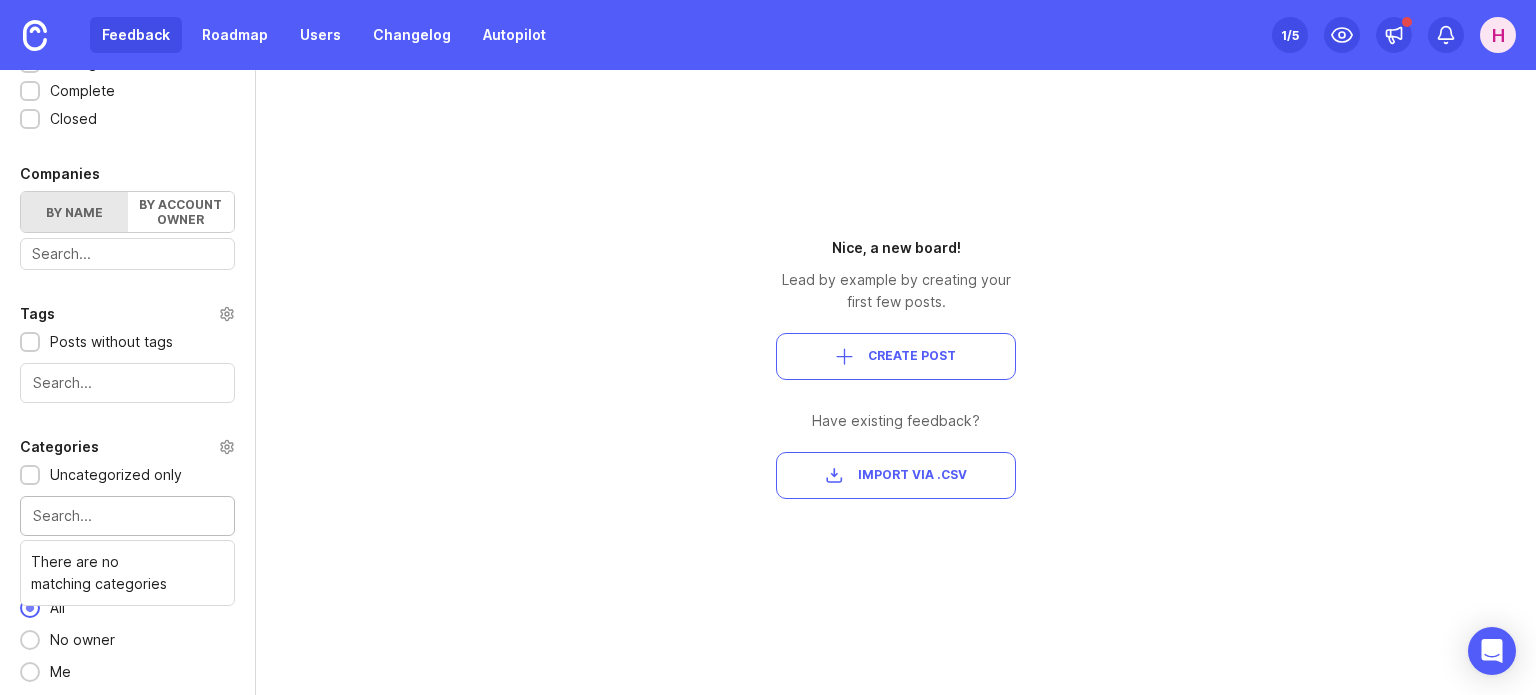 click at bounding box center (127, 516) 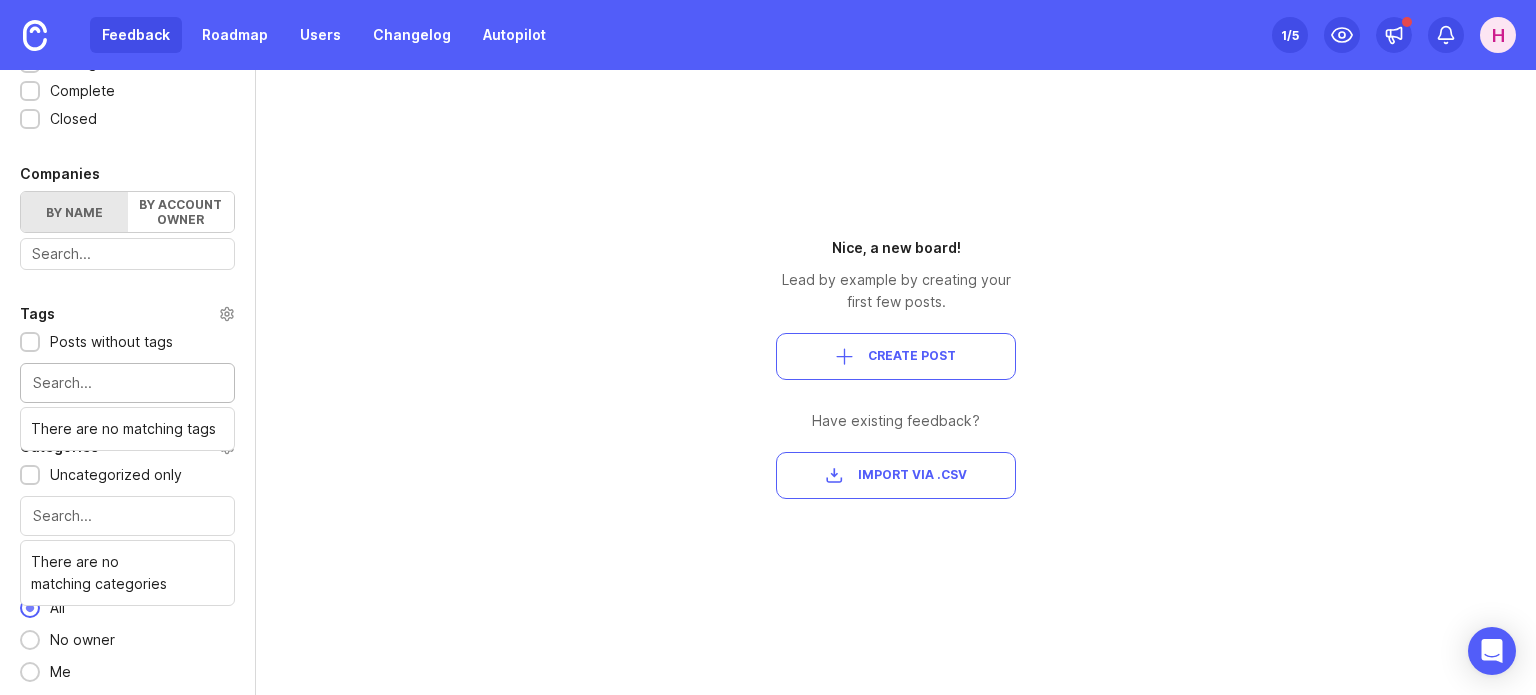 click at bounding box center [127, 383] 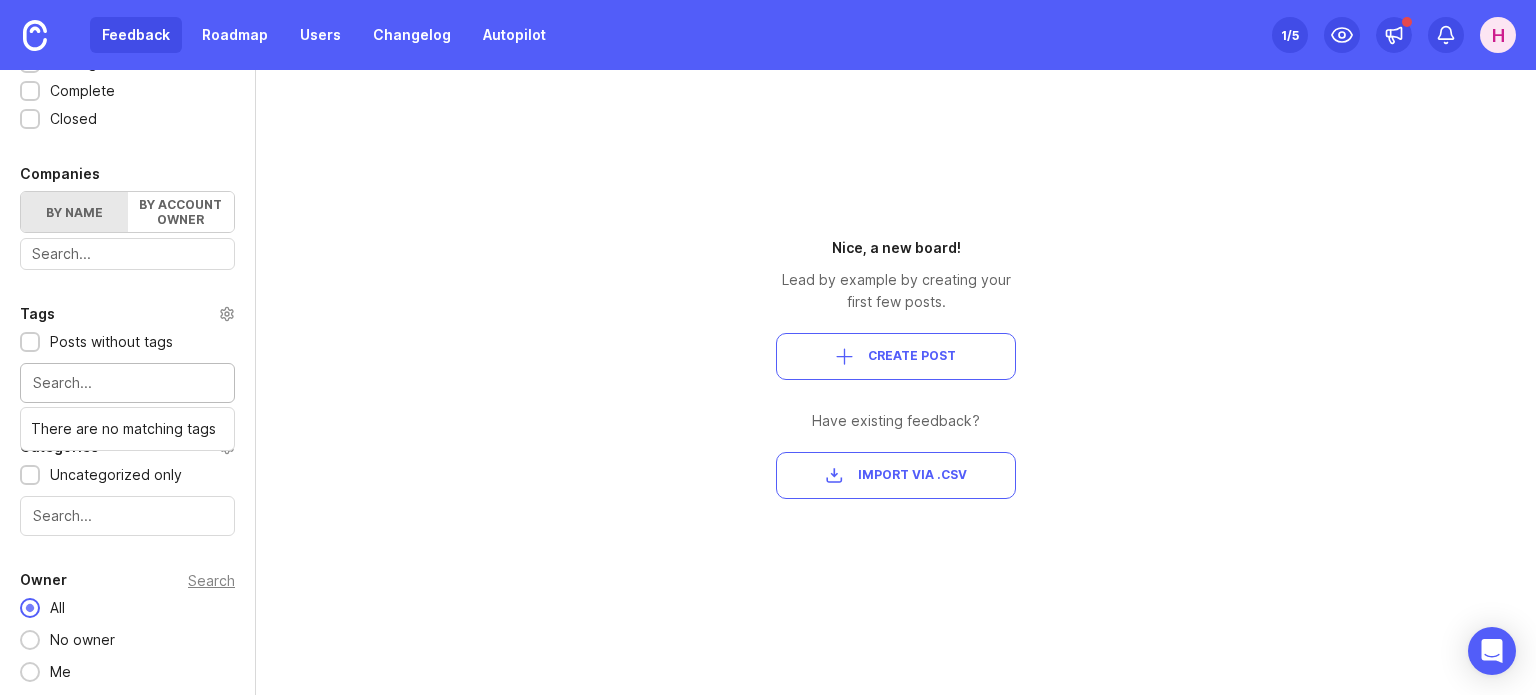 click on "User Segment Everyone (default) Date Range Posts Votes All time Boards Select All Feature Requests 0 1 Create board Status Reset Open 1 Under Review 1 Planned 1 In Progress 1 Complete 1 Closed 1 Companies By name By account owner There are no matching companies Tags Posts without tags There are no matching tags Categories Uncategorized only Owner Search All No owner Me Nice, a new board! Lead by example by creating your first few posts. Create Post   Have existing feedback? Import via .csv" at bounding box center [768, 382] 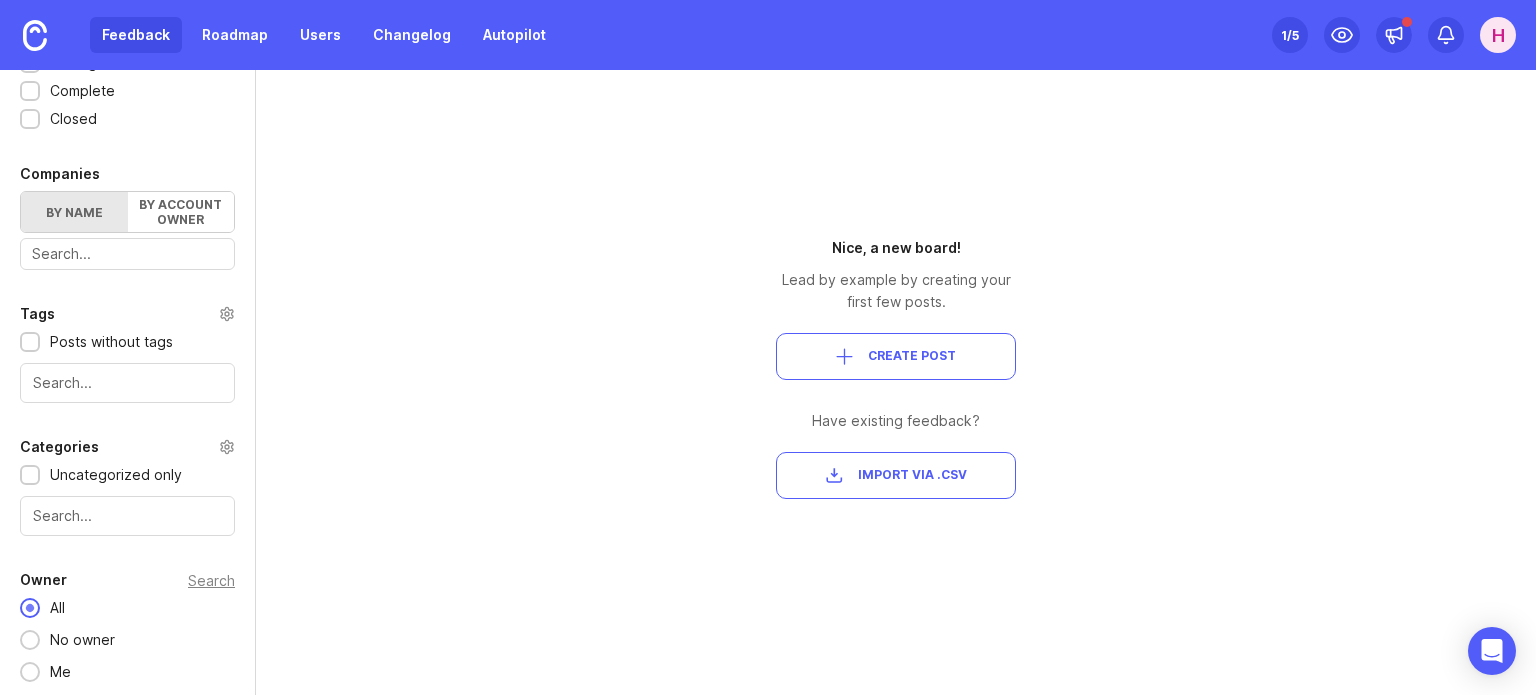 click on "Create Post" at bounding box center (912, 356) 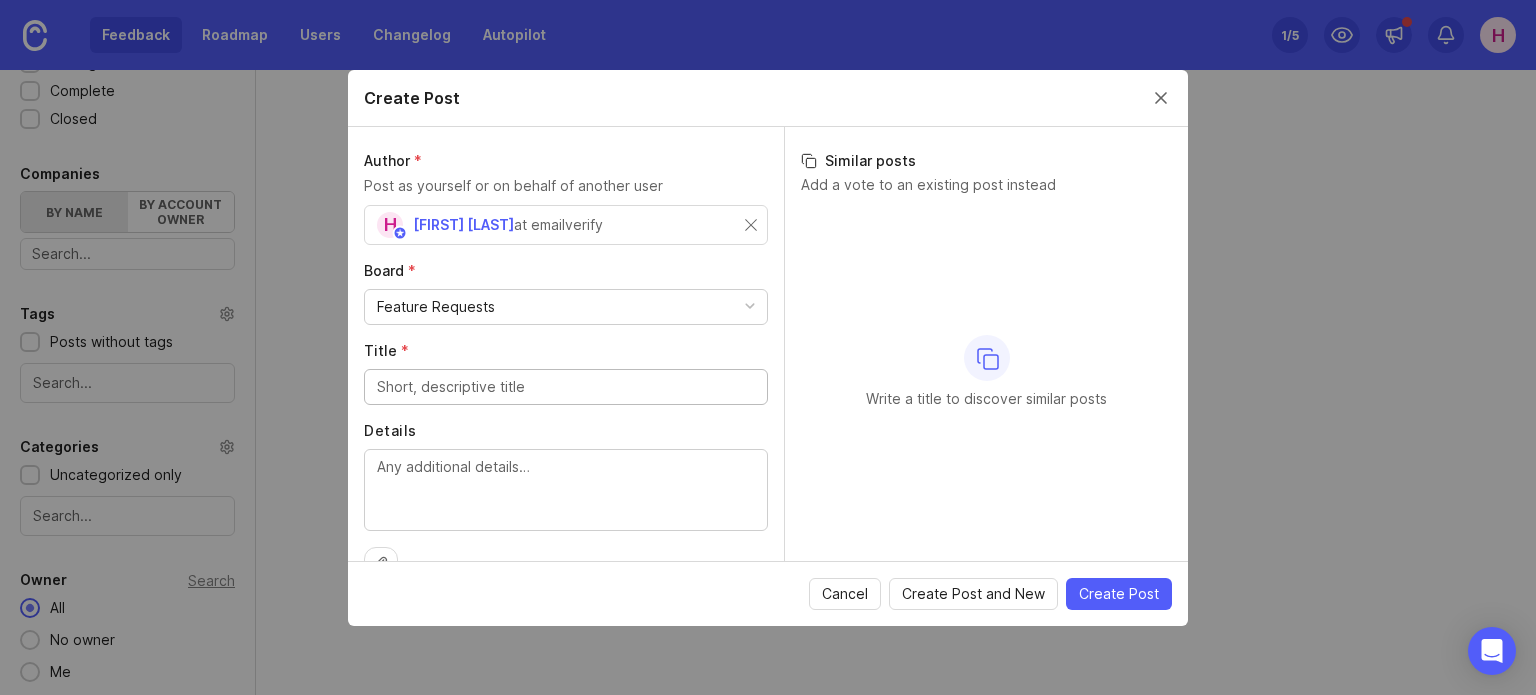 scroll, scrollTop: 40, scrollLeft: 0, axis: vertical 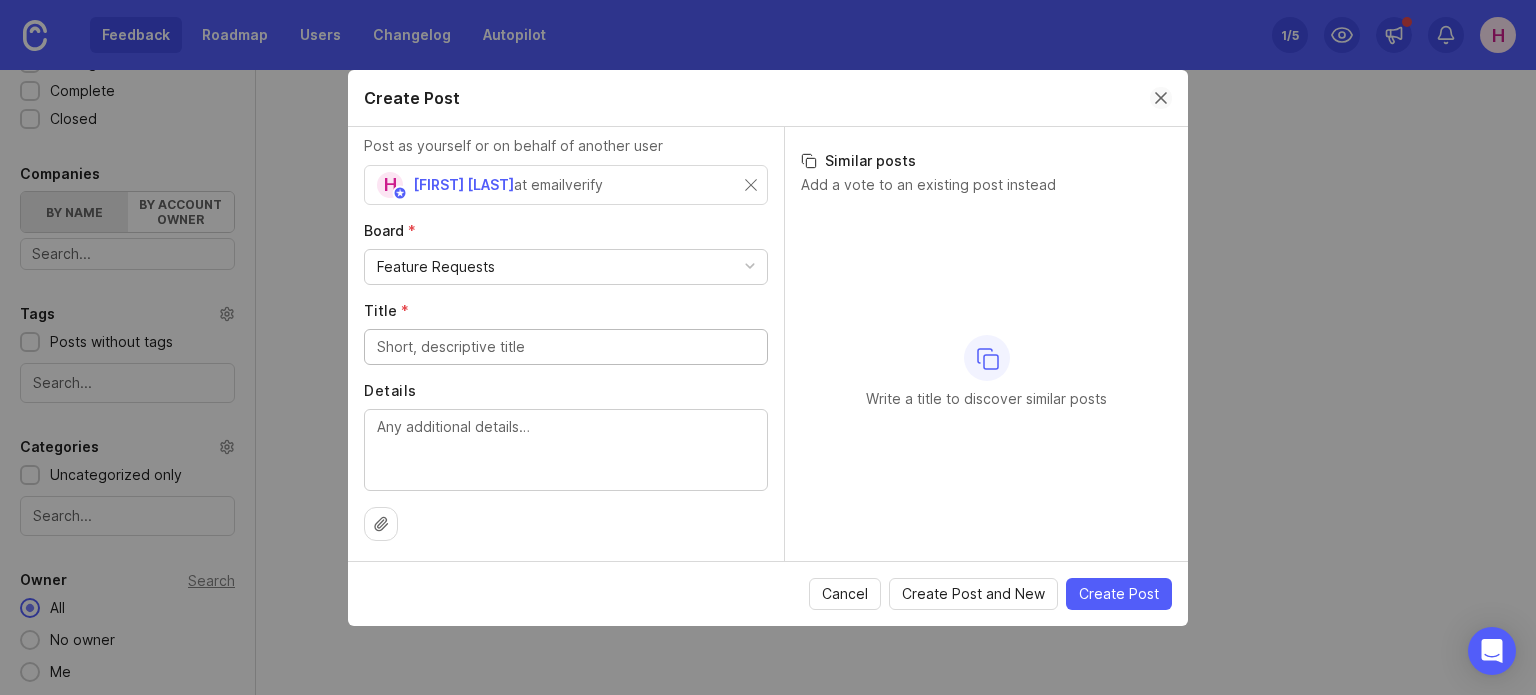 click at bounding box center (1161, 98) 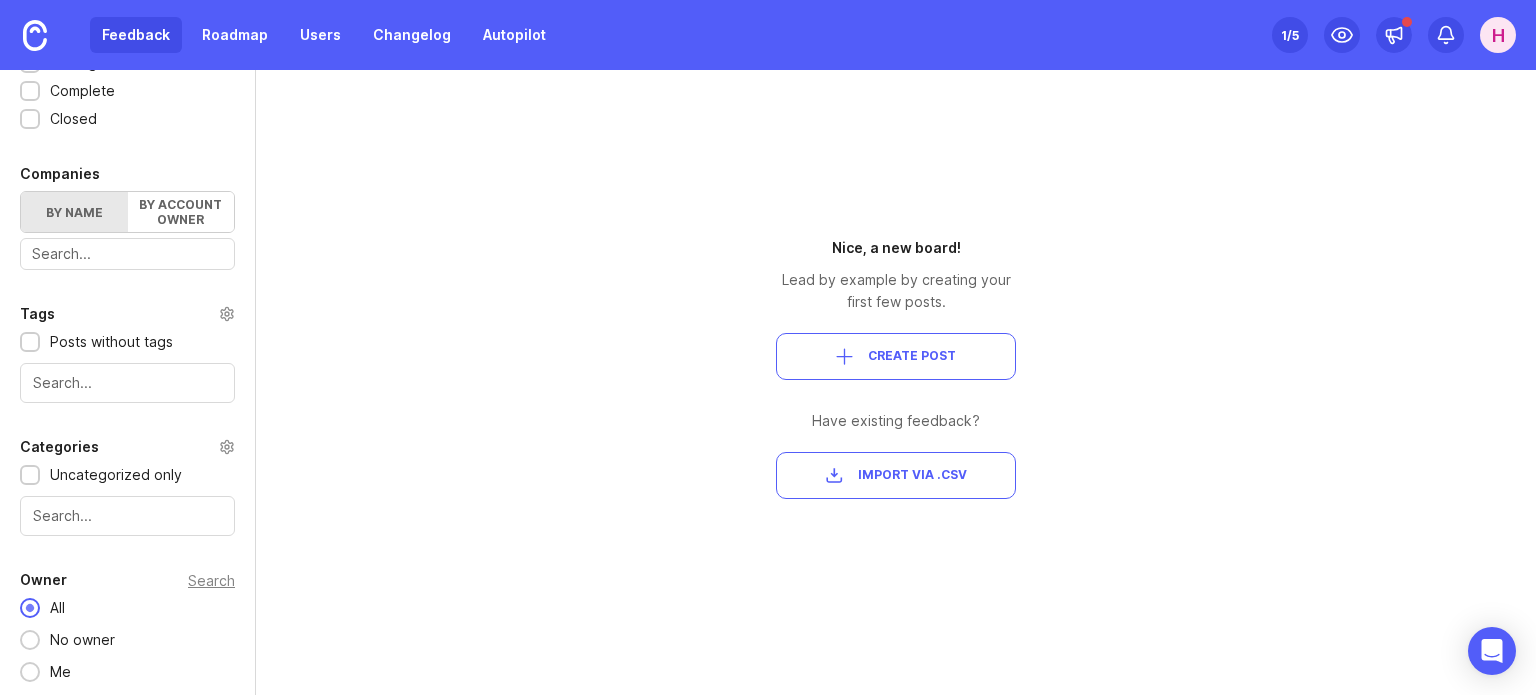 scroll, scrollTop: 0, scrollLeft: 0, axis: both 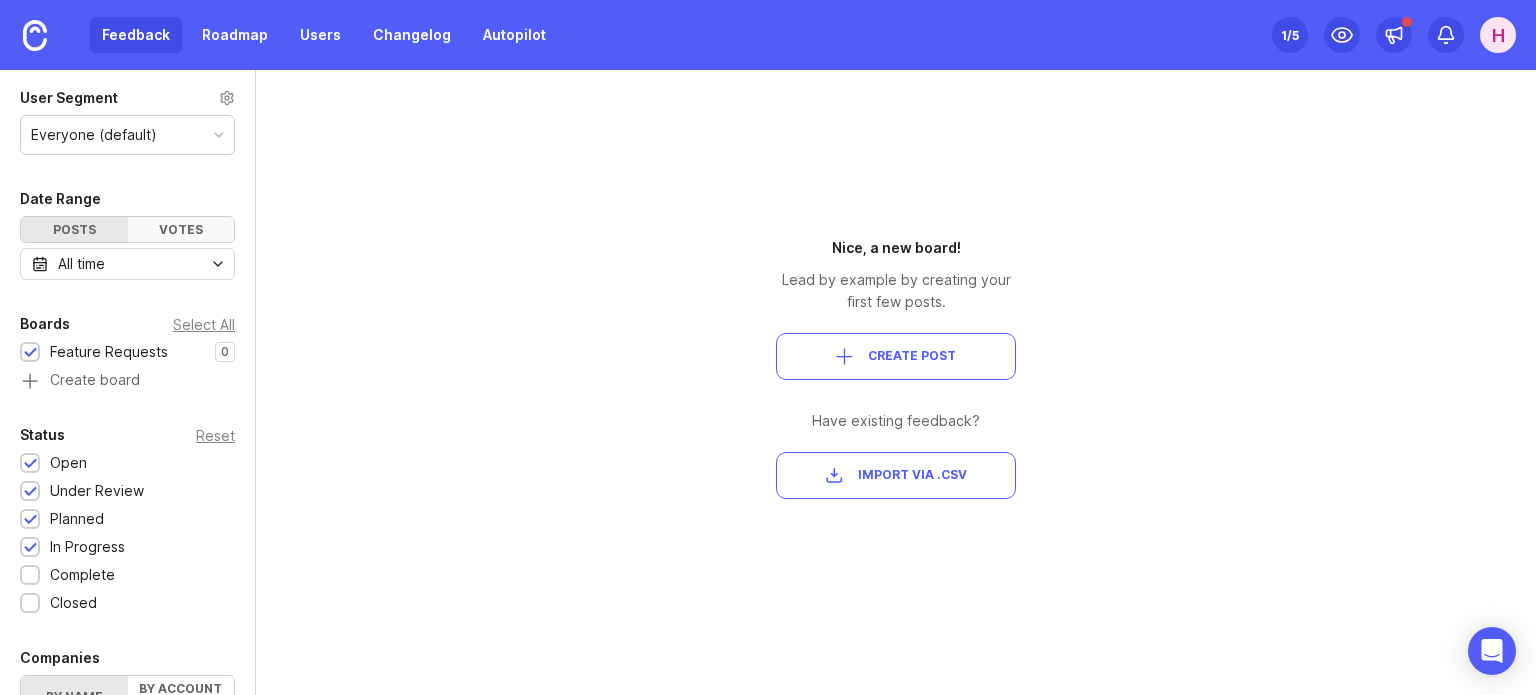 click on "Votes" at bounding box center [181, 229] 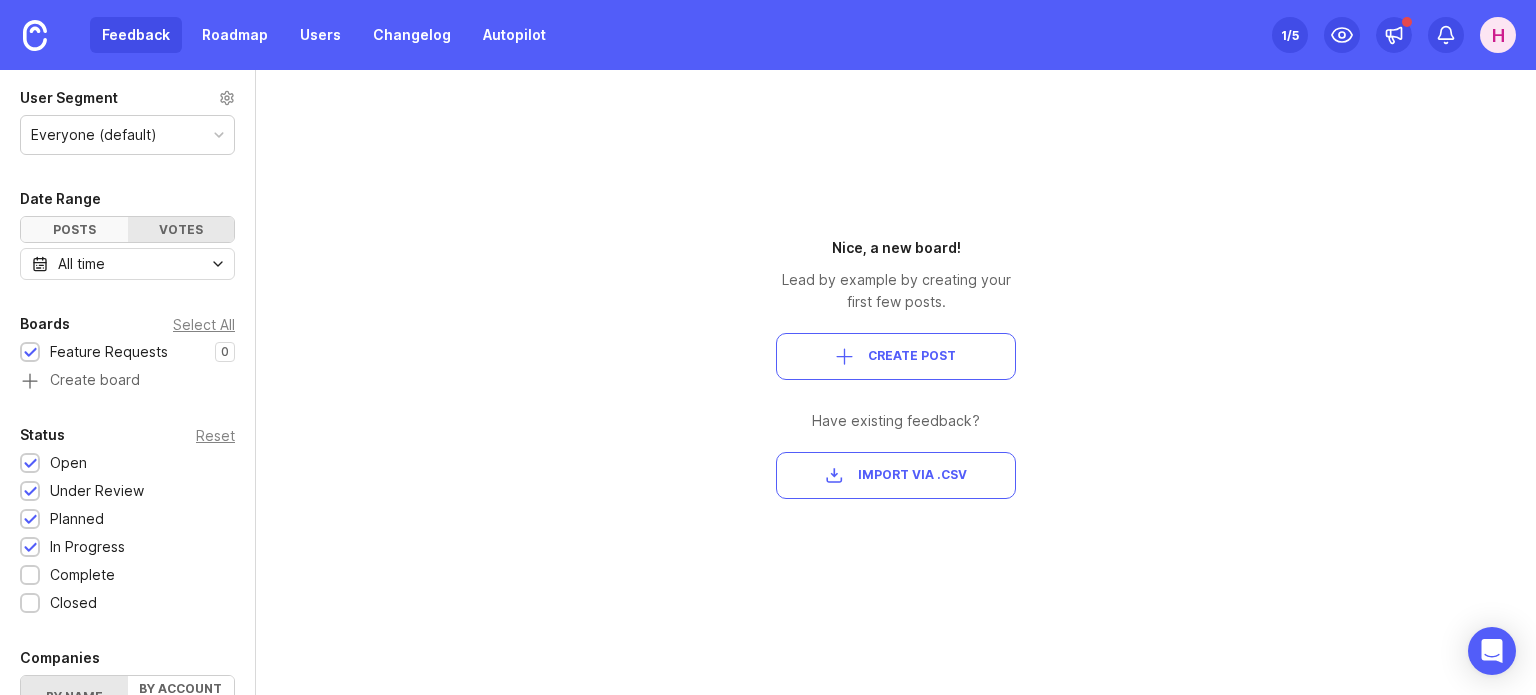 click on "Posts" at bounding box center (74, 229) 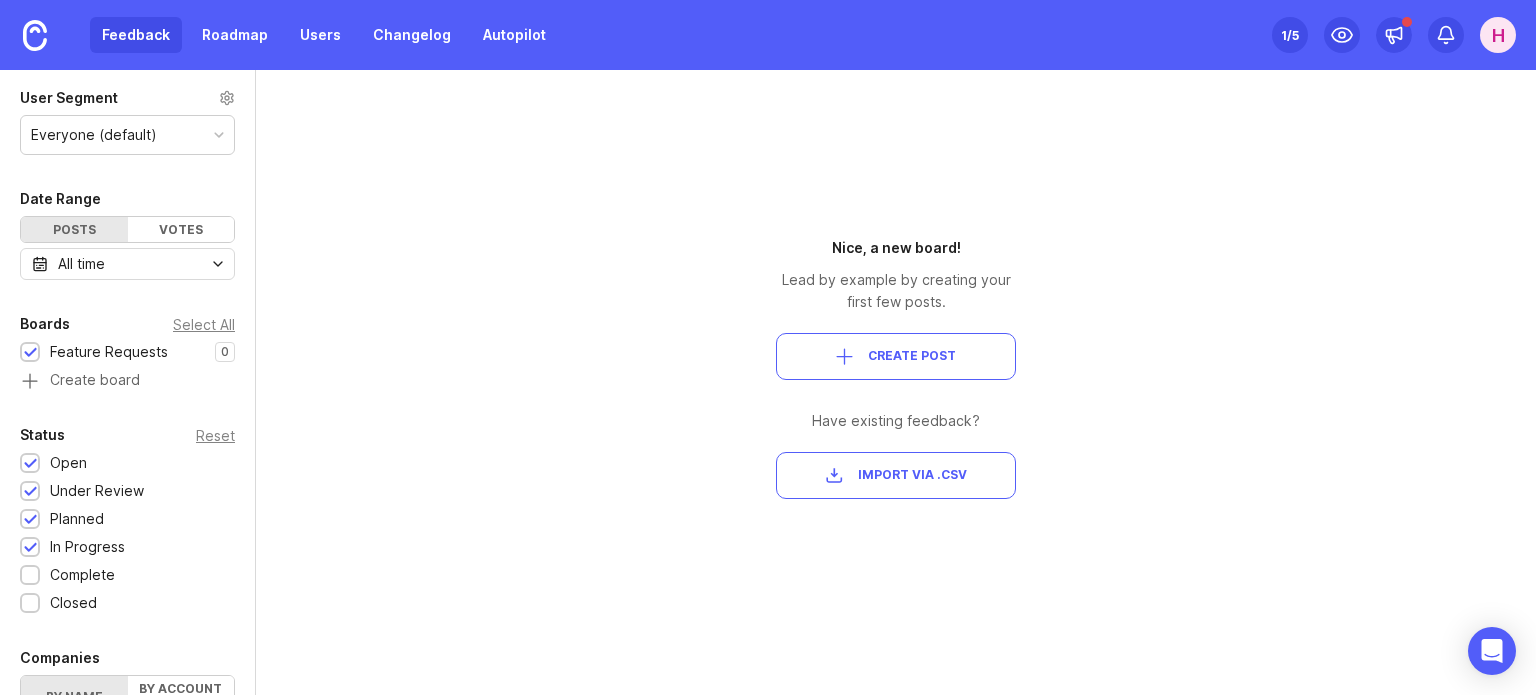 click on "All time" at bounding box center [127, 264] 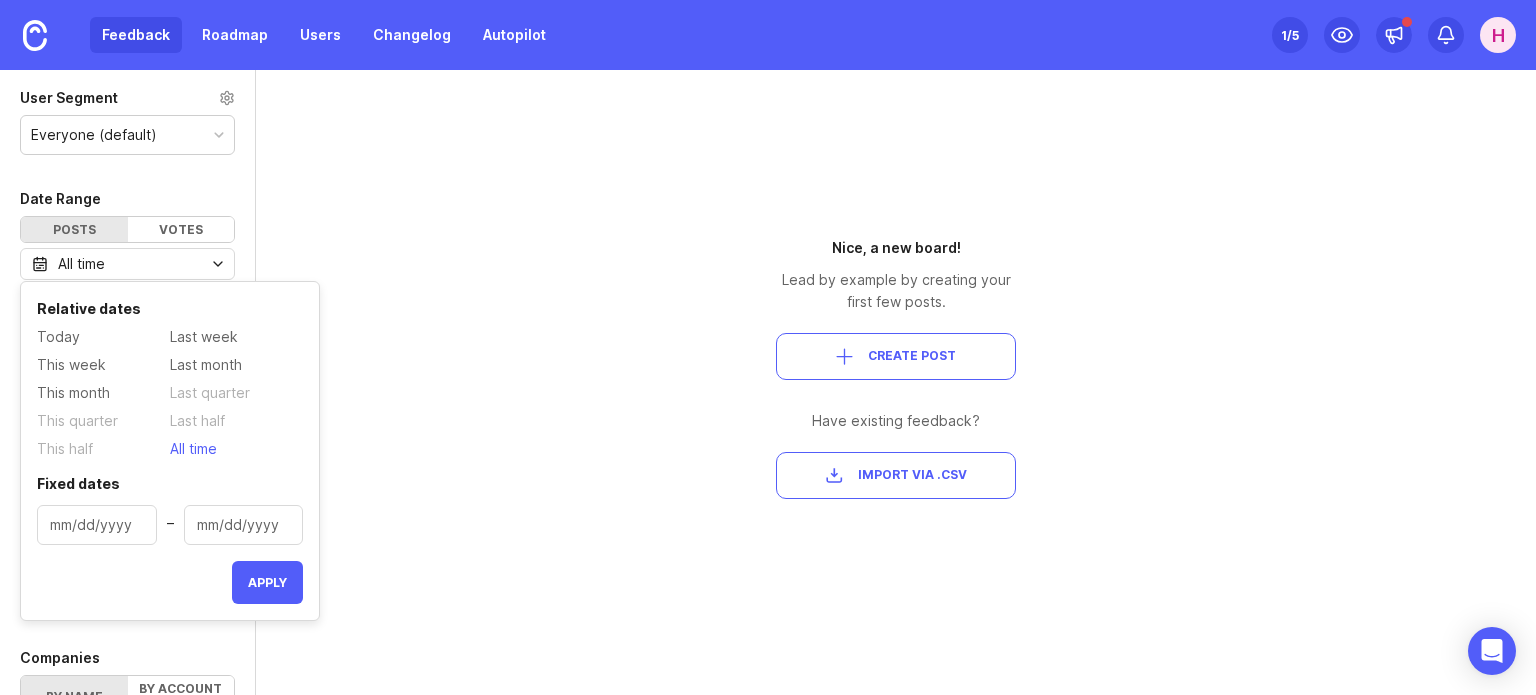 click on "User Segment Everyone (default) Date Range Posts Votes All time Boards Select All Feature Requests 0 1 Create board Status Reset Open 1 Under Review 1 Planned 1 In Progress 1 Complete 1 Closed 1 Companies By name By account owner There are no matching companies Tags Posts without tags Categories Uncategorized only Owner Search All No owner Me Nice, a new board! Lead by example by creating your first few posts. Create Post   Have existing feedback? Import via .csv" at bounding box center [768, 382] 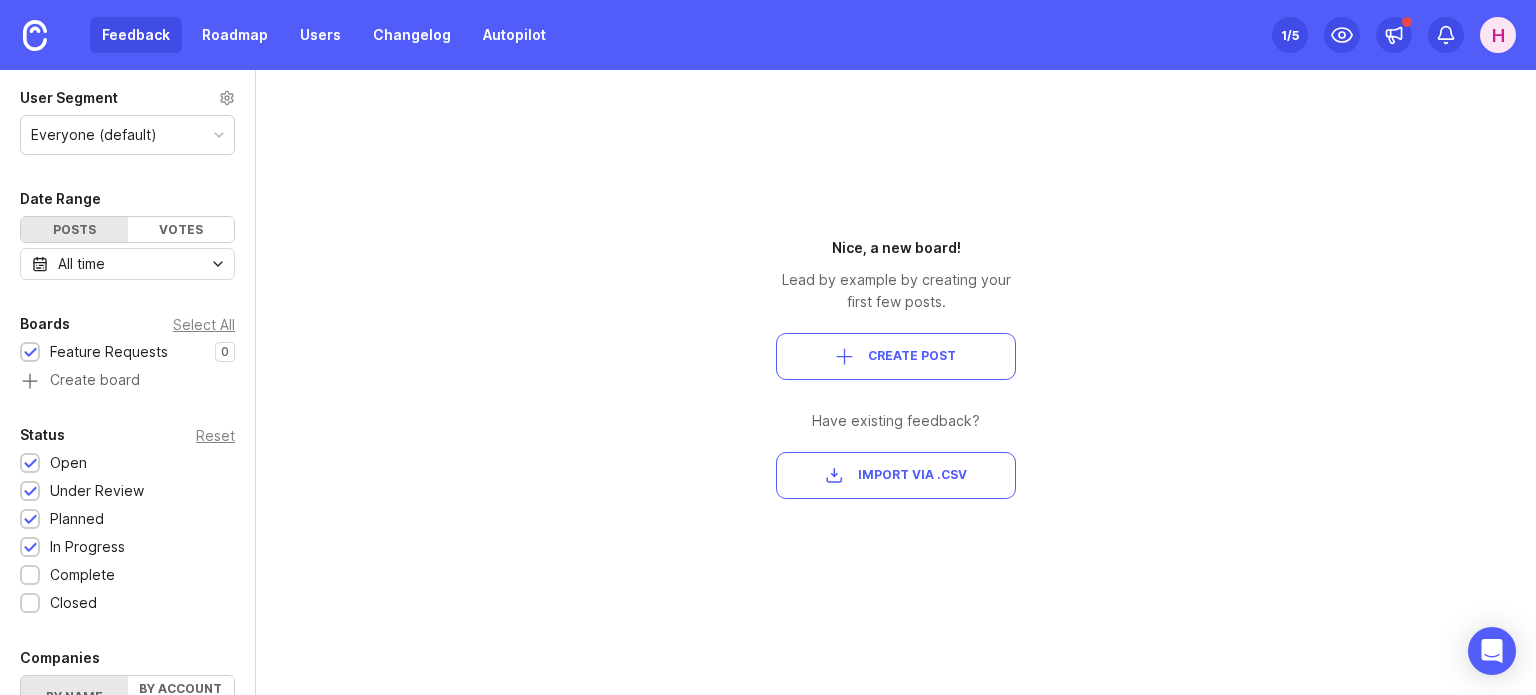 click on "H" at bounding box center (1498, 35) 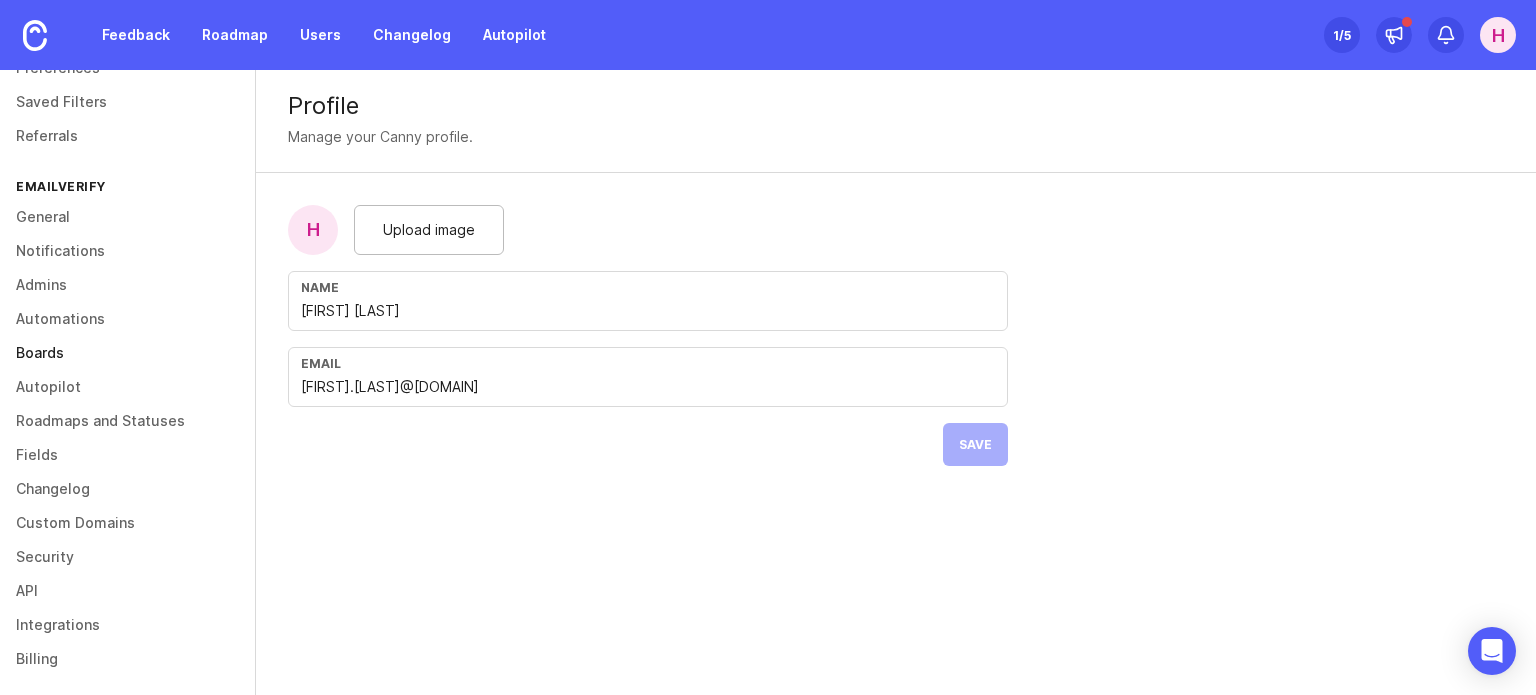 scroll, scrollTop: 110, scrollLeft: 0, axis: vertical 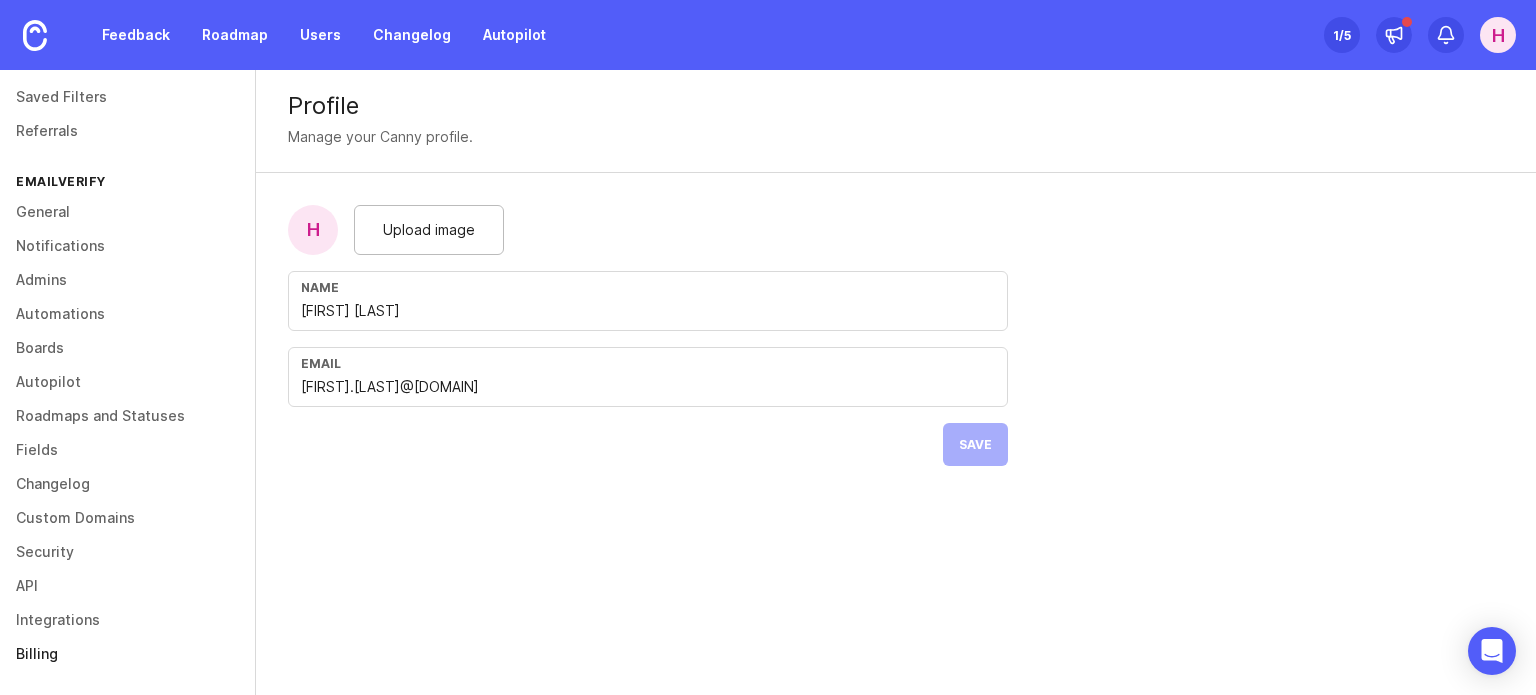 click on "Billing" at bounding box center (127, 654) 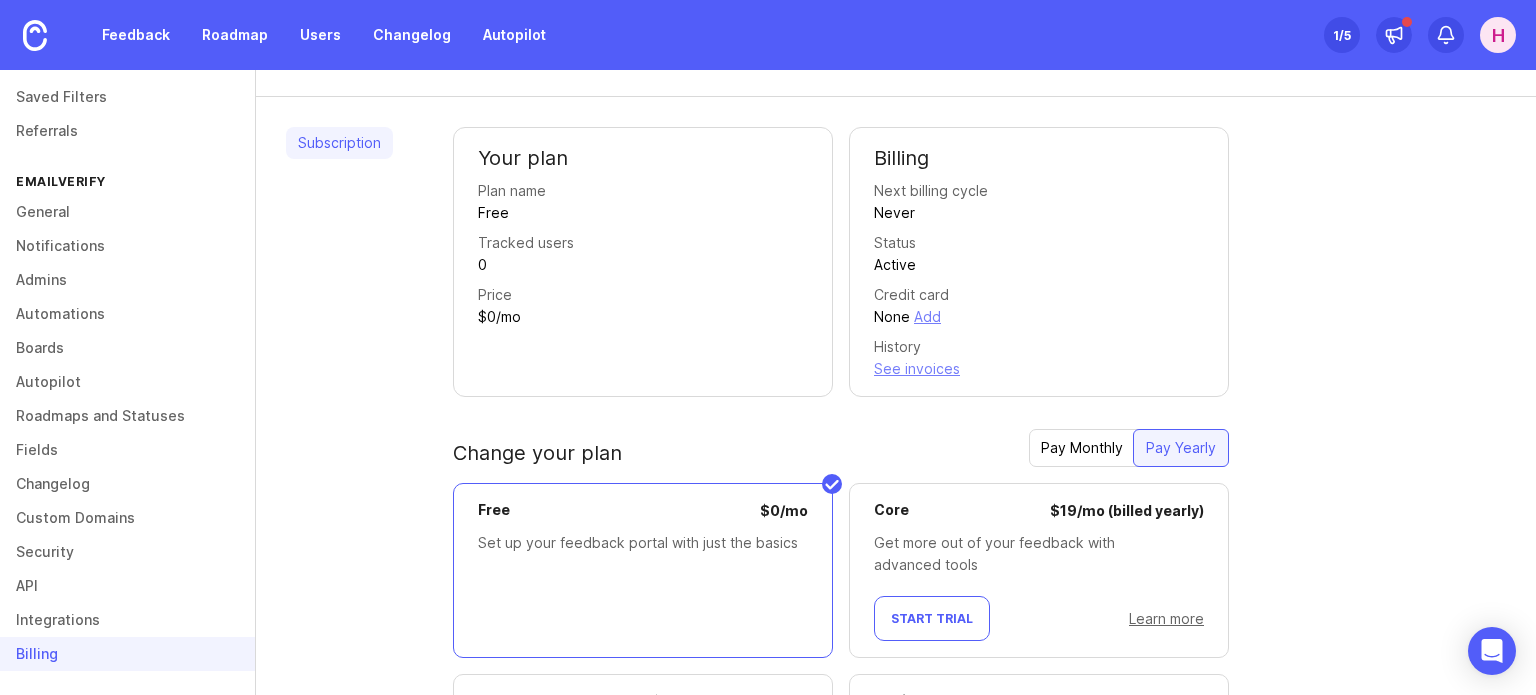 scroll, scrollTop: 288, scrollLeft: 0, axis: vertical 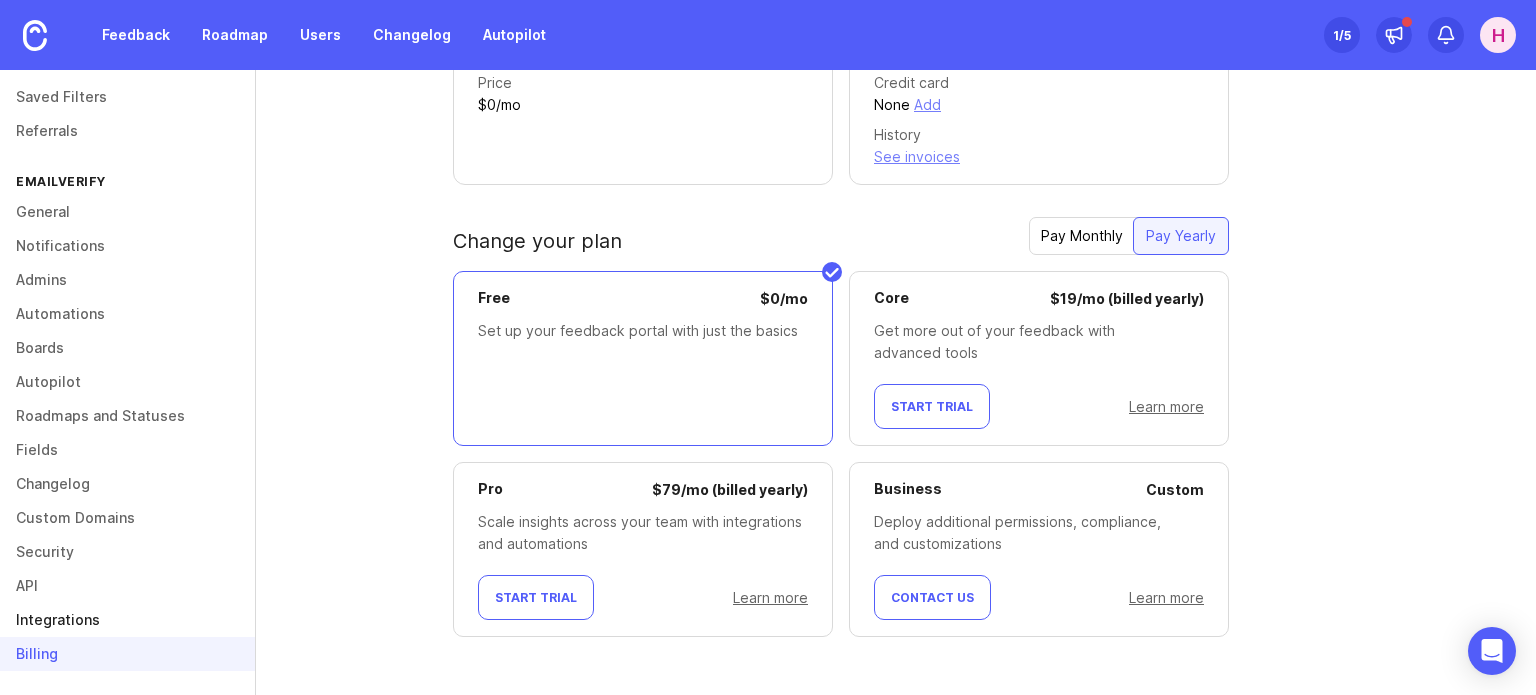 click on "Integrations" at bounding box center (127, 620) 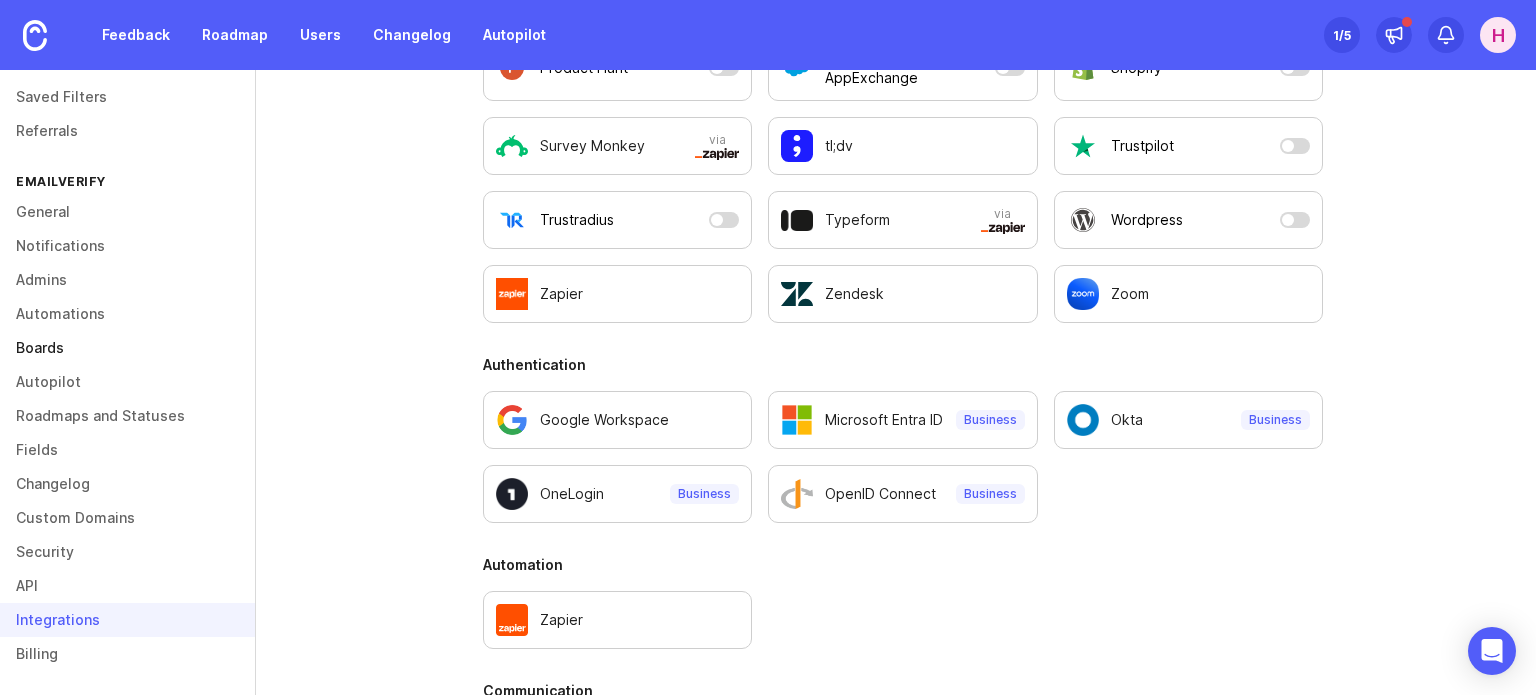 scroll, scrollTop: 652, scrollLeft: 0, axis: vertical 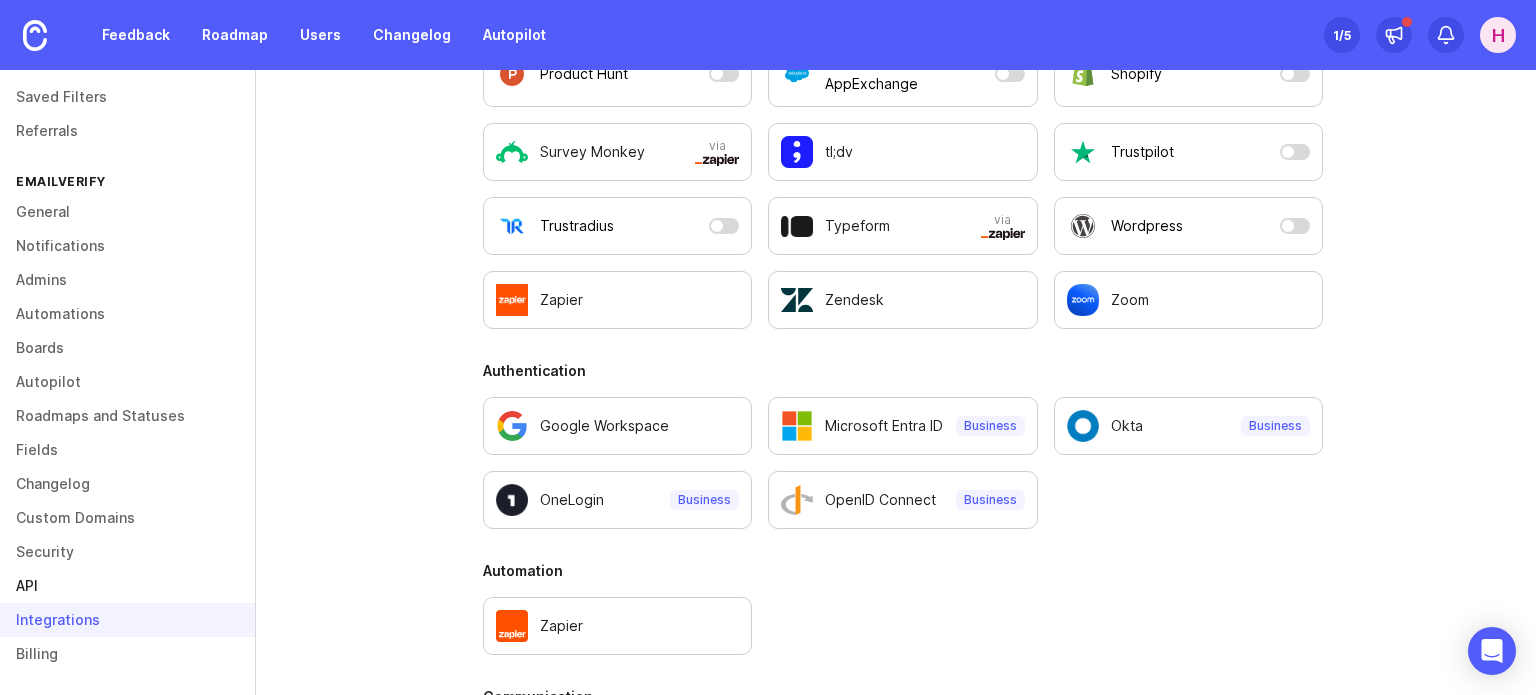 click on "API" at bounding box center [127, 586] 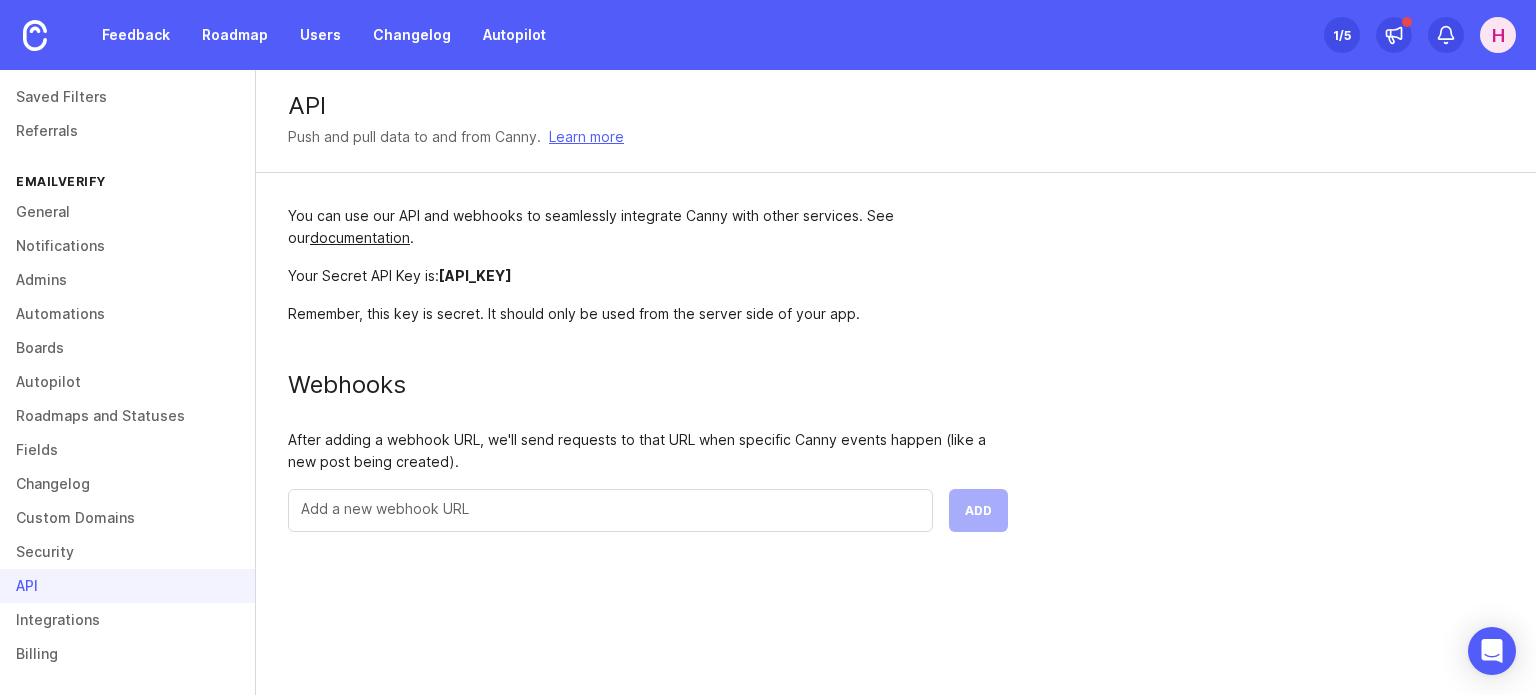 scroll, scrollTop: 0, scrollLeft: 0, axis: both 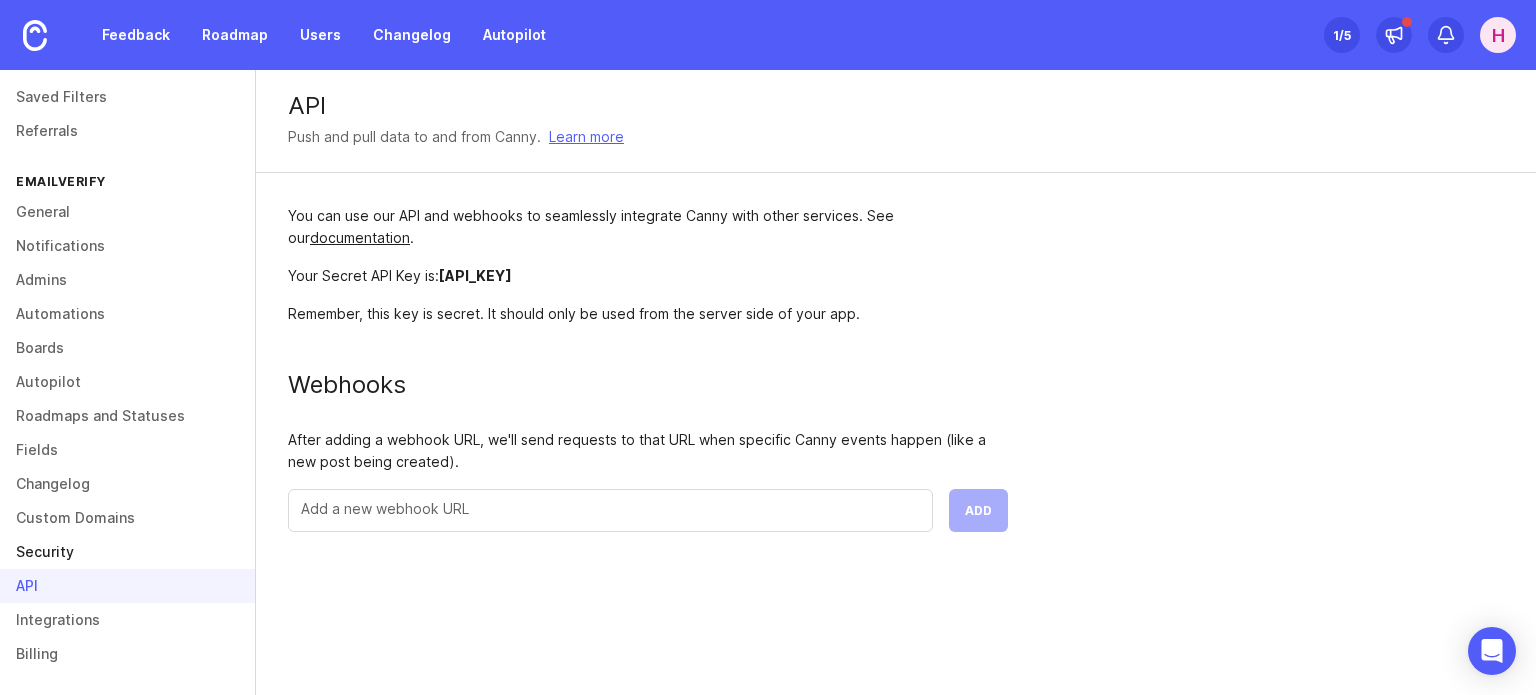 click on "Security" at bounding box center (127, 552) 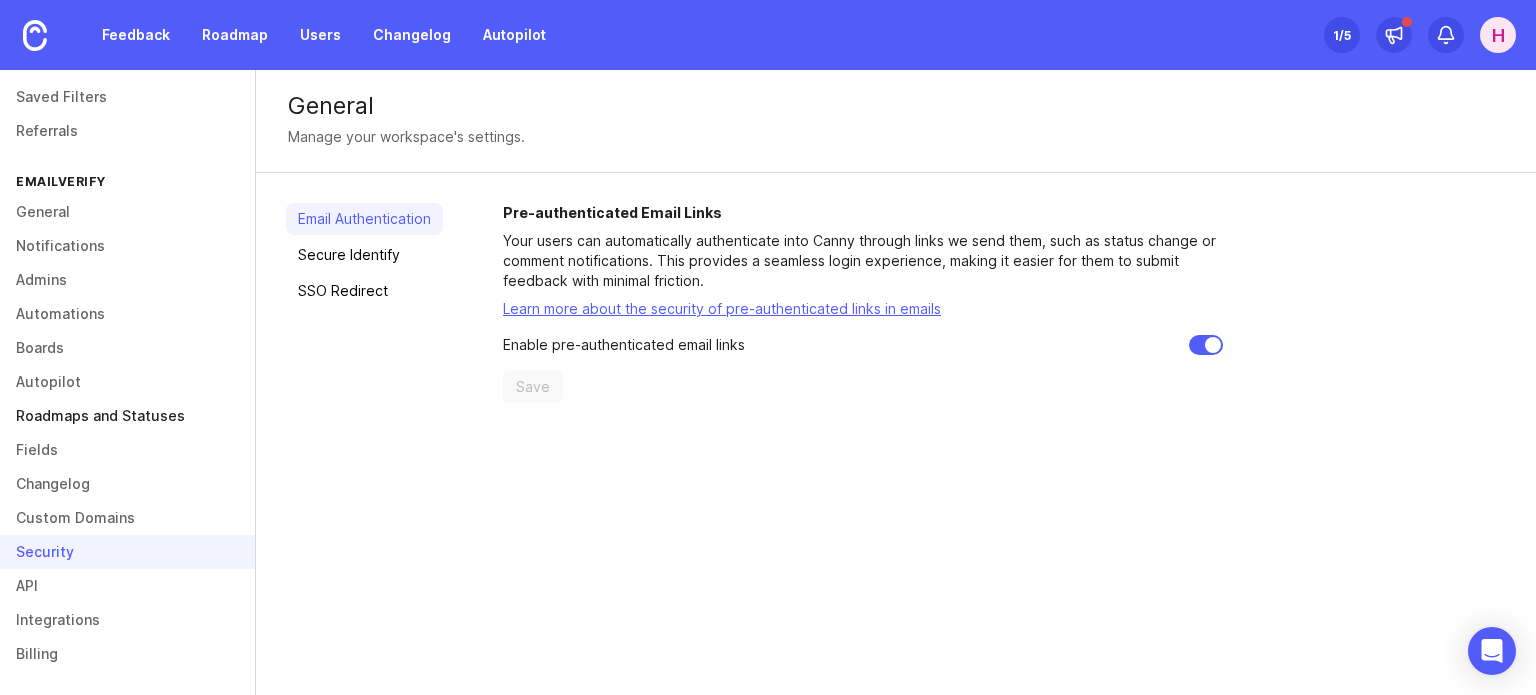 click on "Roadmaps and Statuses" at bounding box center (127, 416) 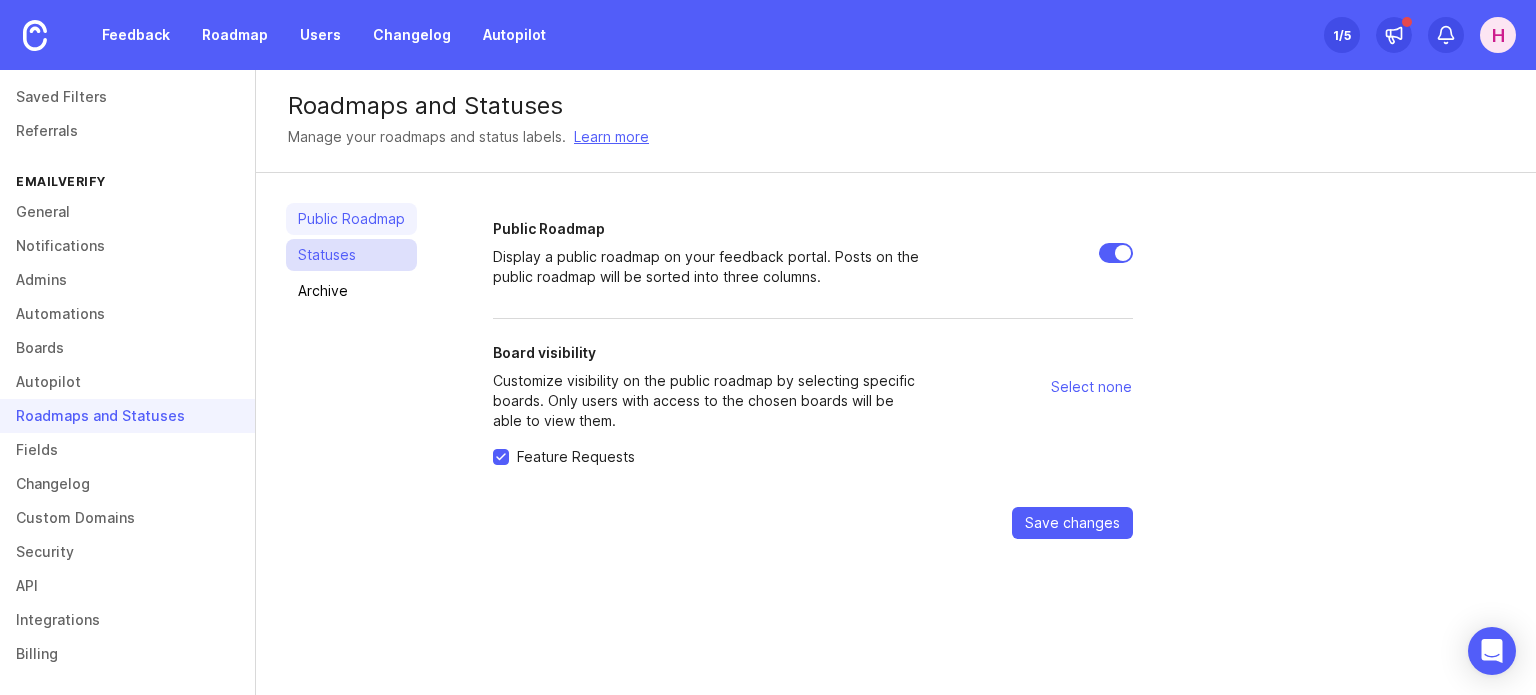 click on "Statuses" at bounding box center (351, 255) 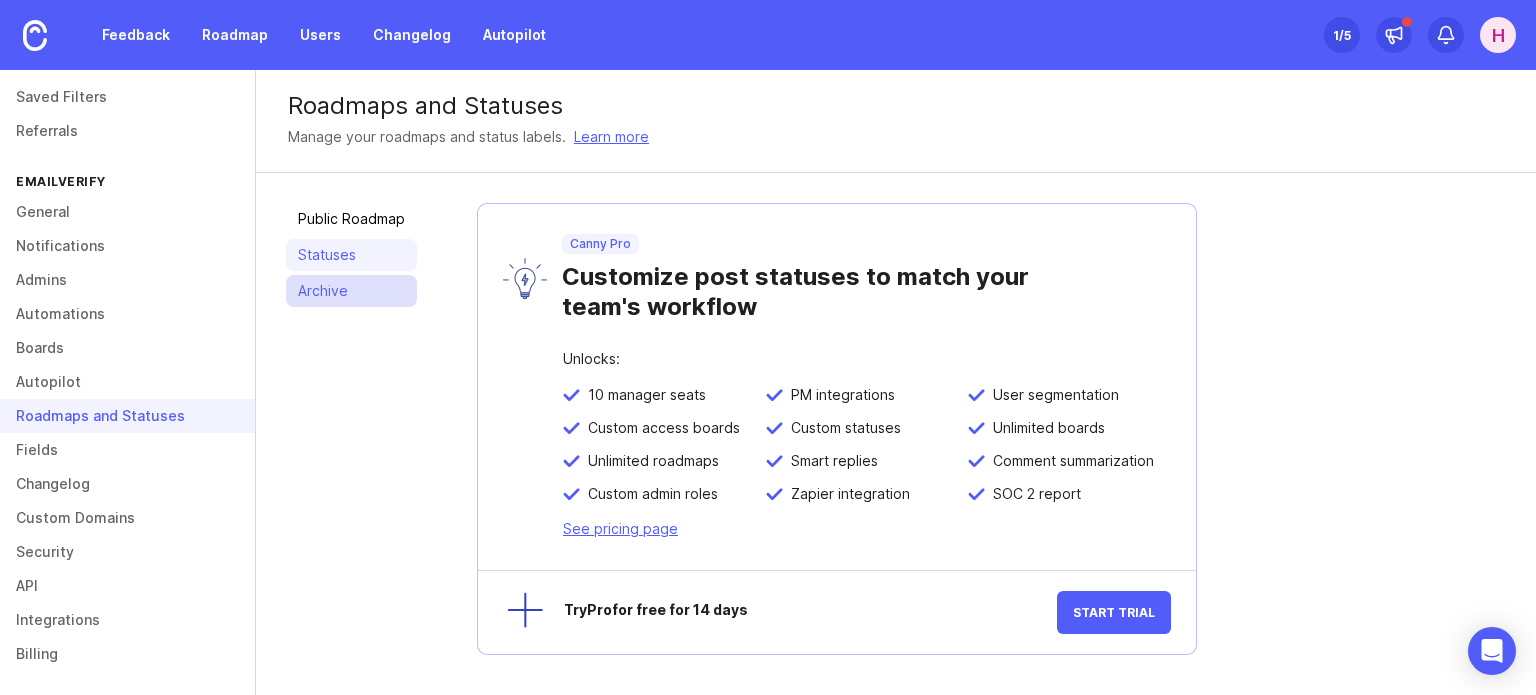 click on "Archive" at bounding box center [351, 291] 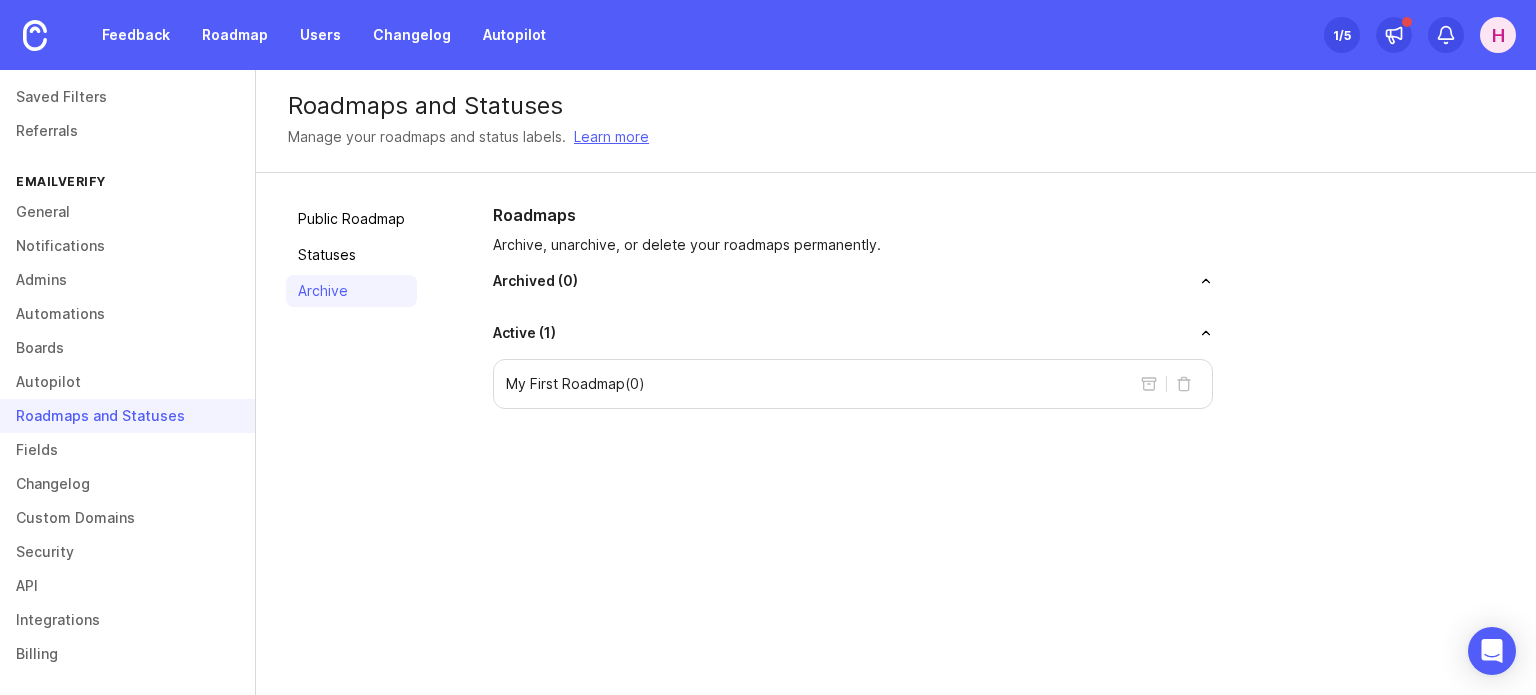 click on "My First Roadmap  ( 0 )" at bounding box center [853, 384] 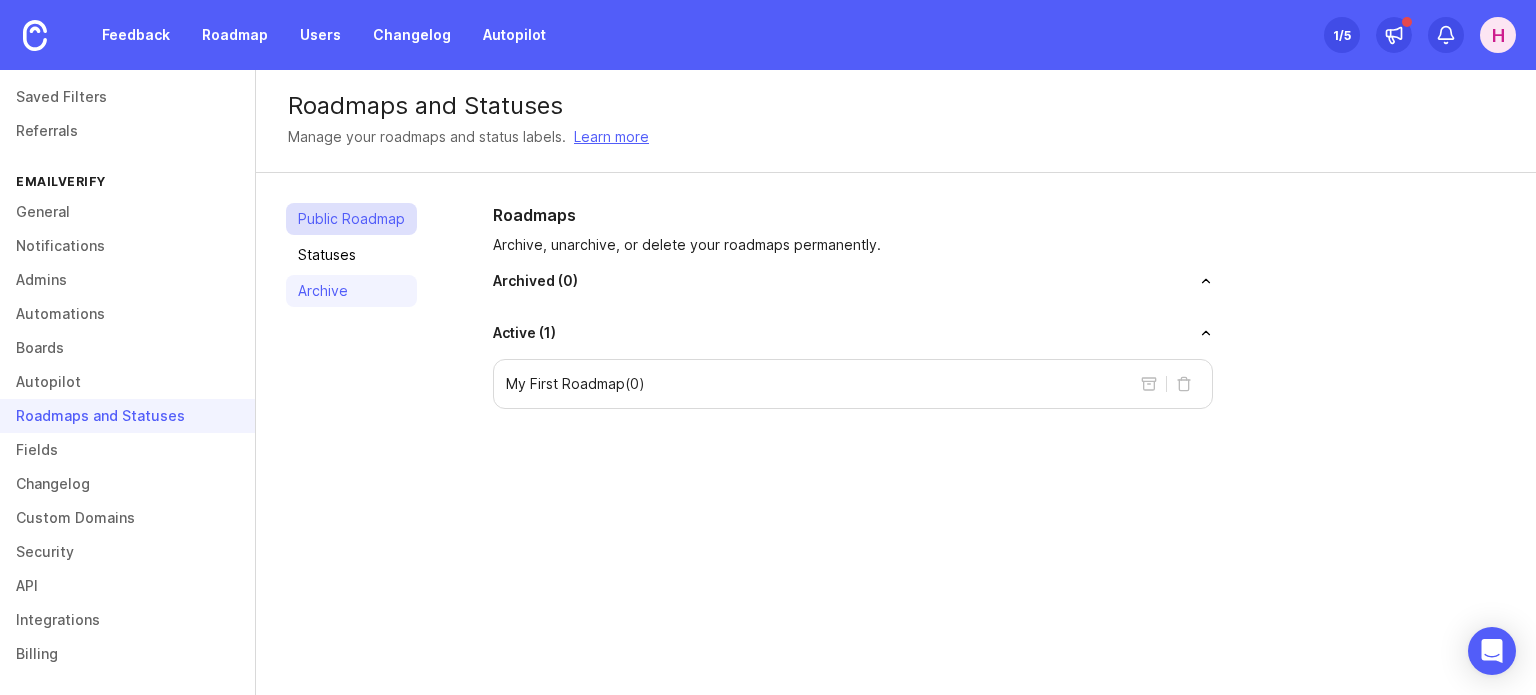 click on "Public Roadmap" at bounding box center (351, 219) 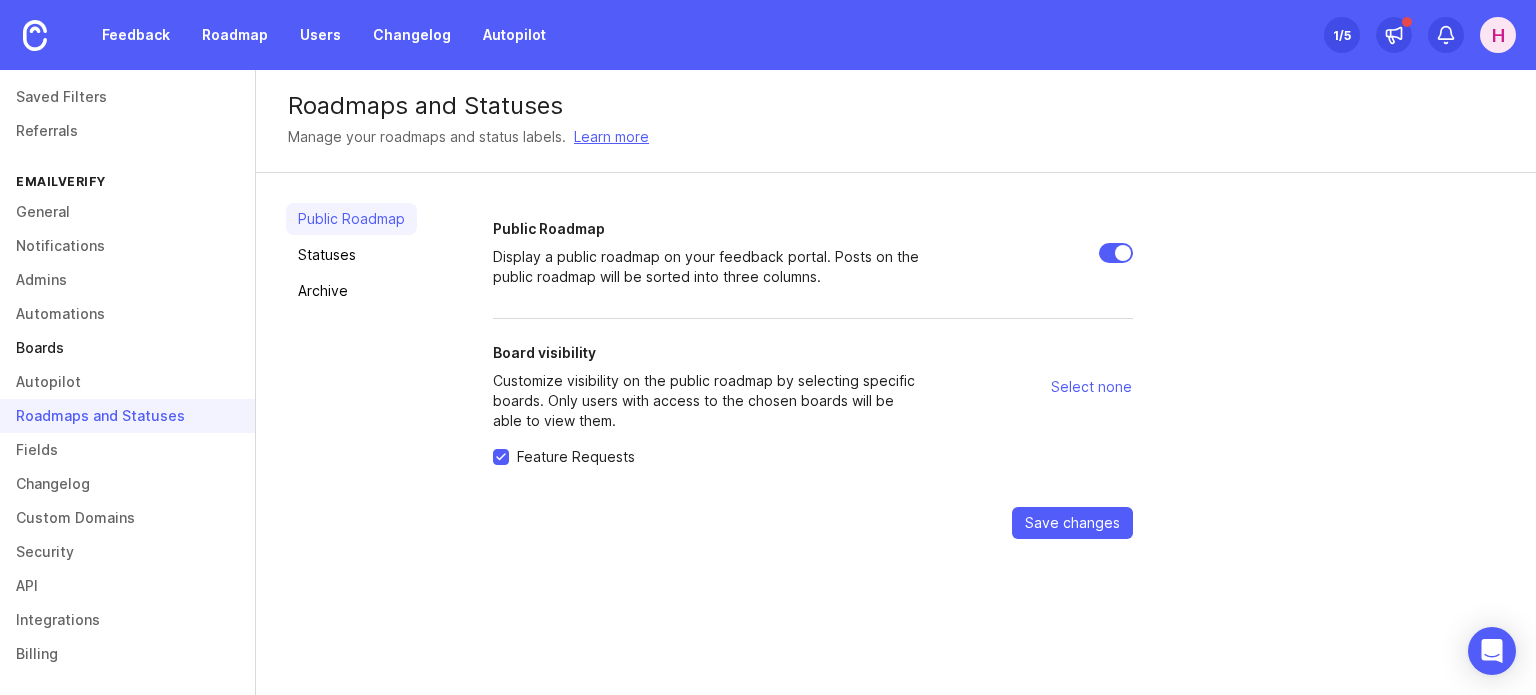 scroll, scrollTop: 0, scrollLeft: 0, axis: both 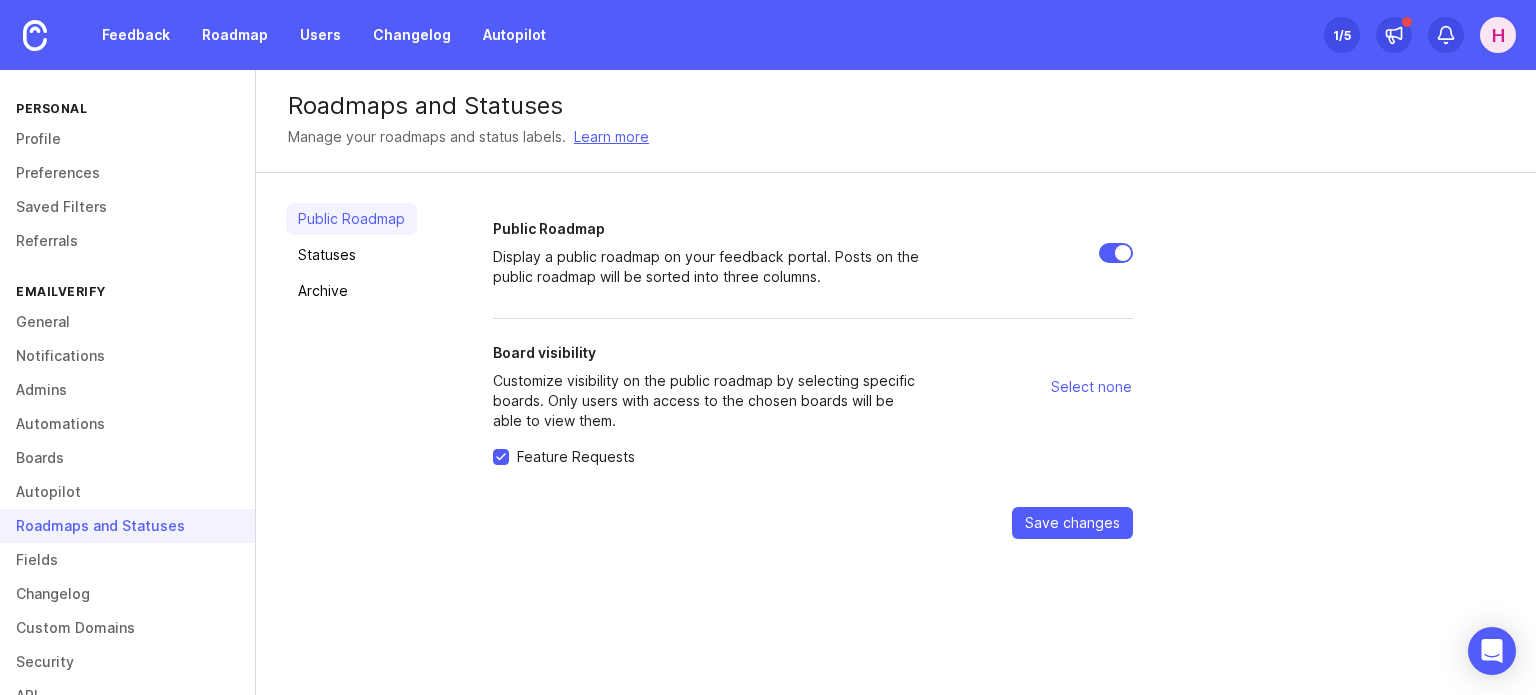 click on "Feedback Roadmap Users Changelog Autopilot   Set up Canny 1 /5 H" at bounding box center (768, 35) 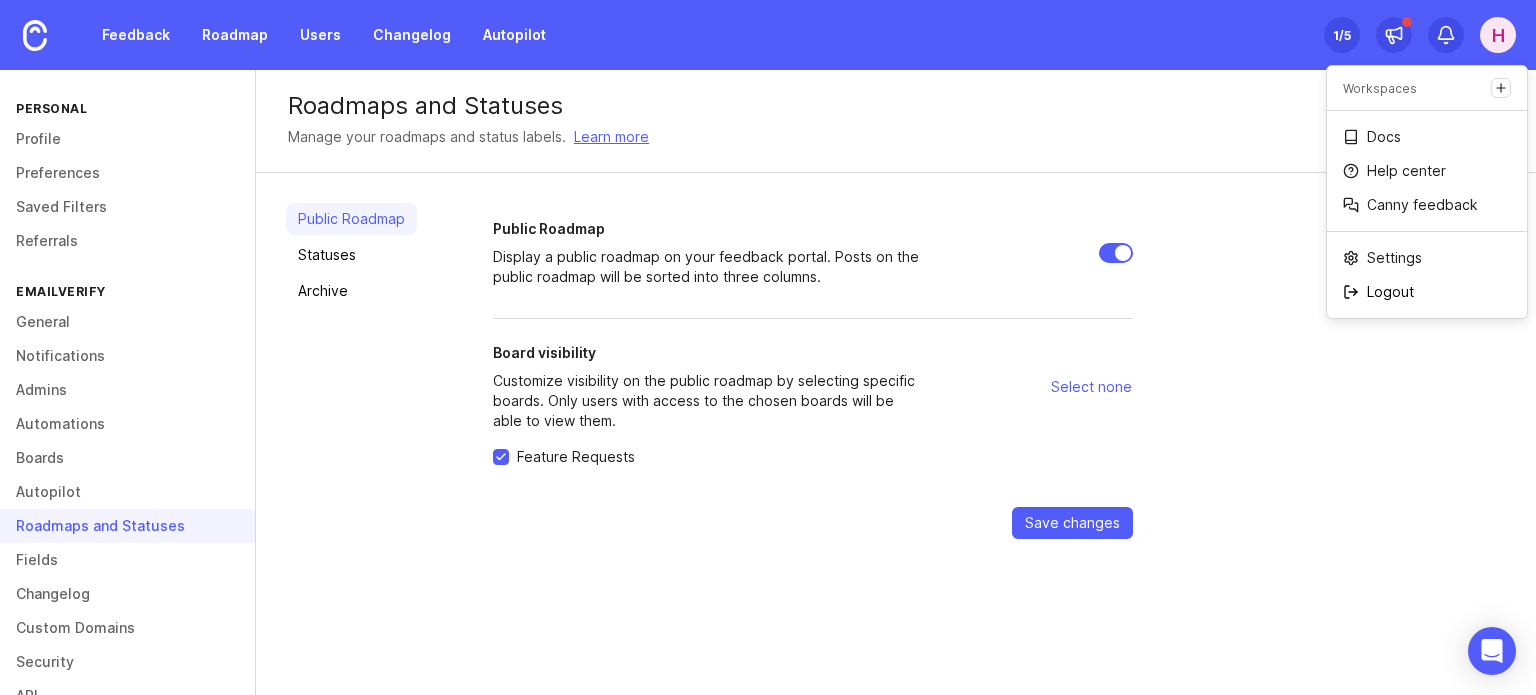click on "Logout" at bounding box center [1427, 292] 